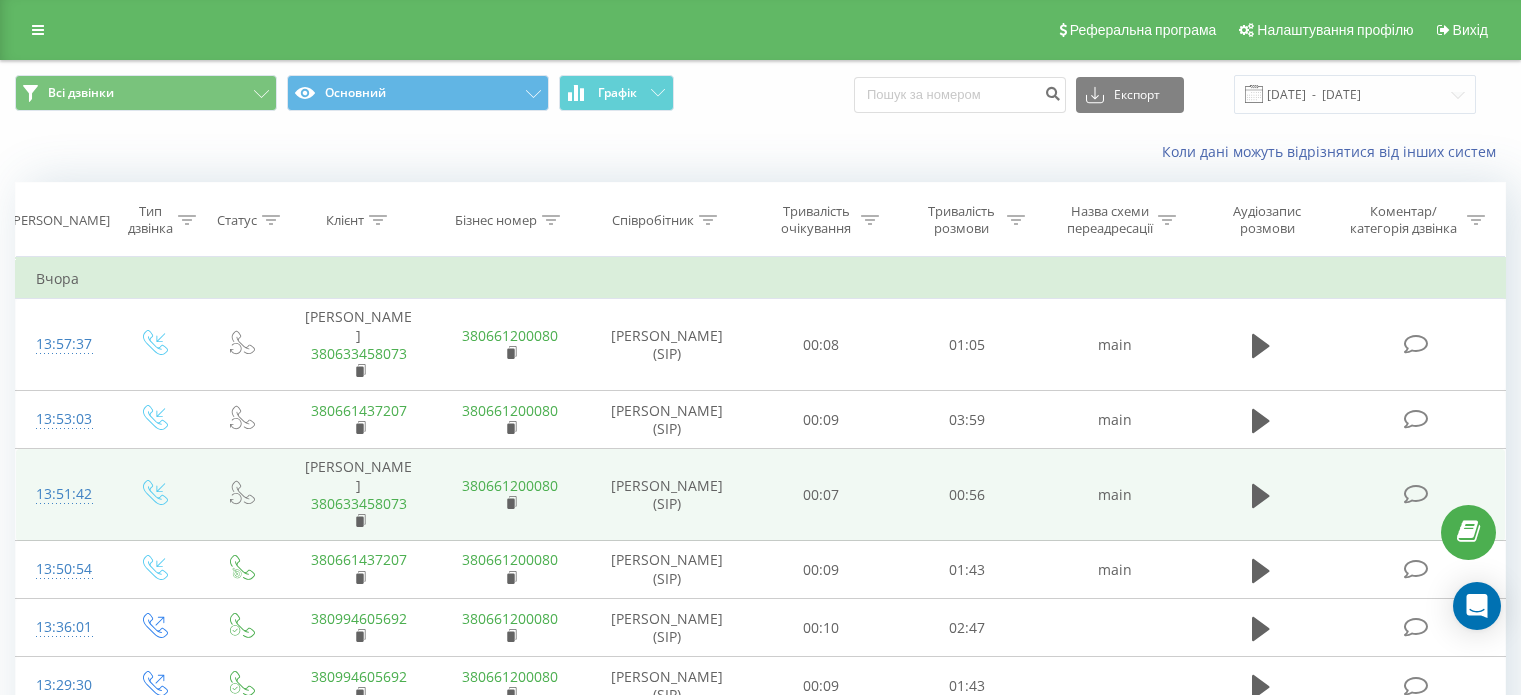 scroll, scrollTop: 0, scrollLeft: 0, axis: both 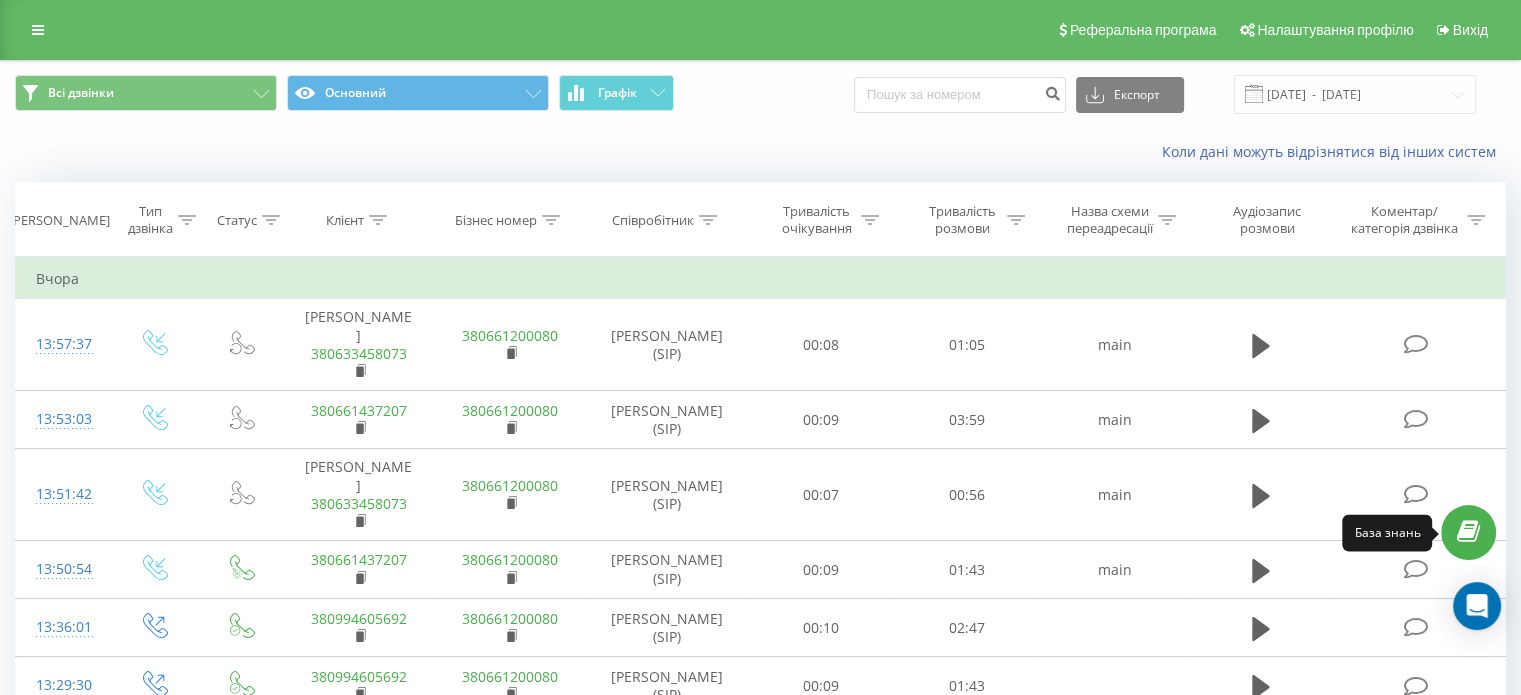 click at bounding box center [1468, 532] 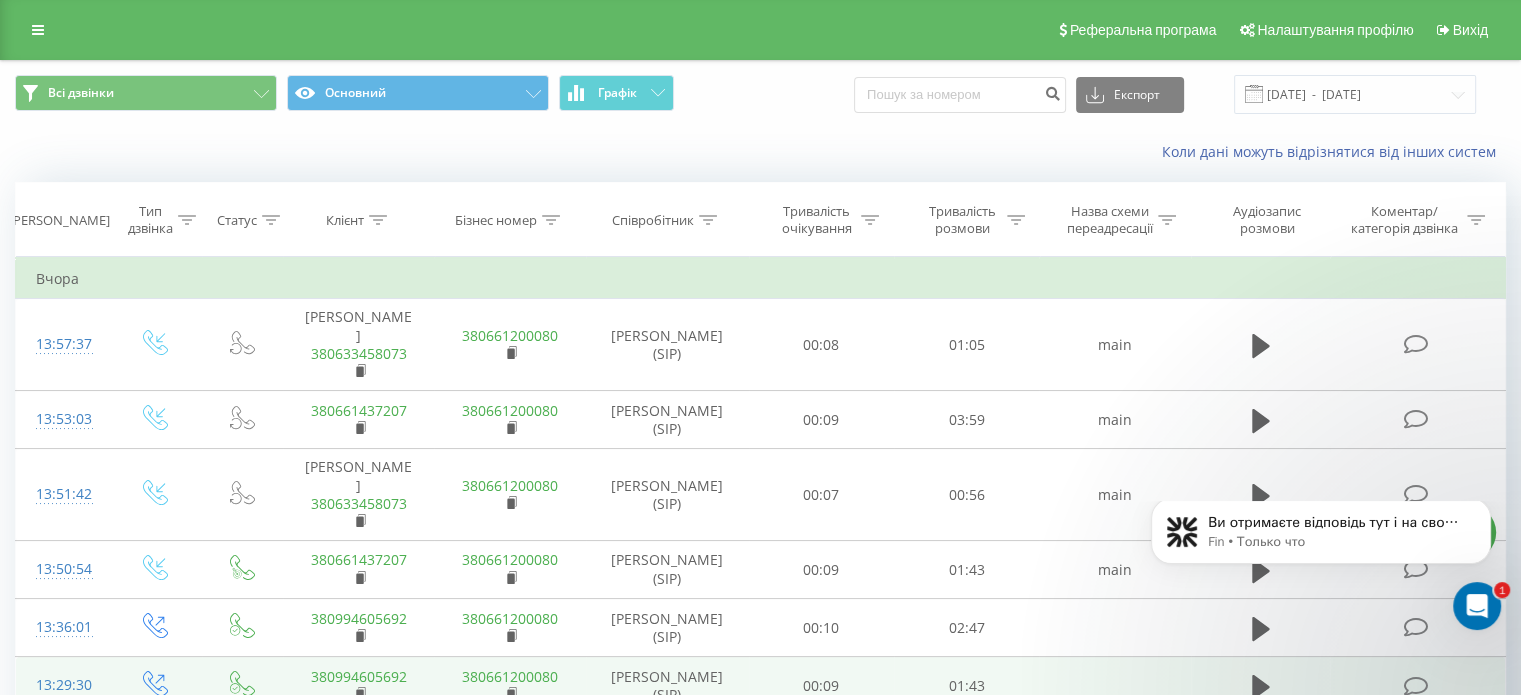 scroll, scrollTop: 0, scrollLeft: 0, axis: both 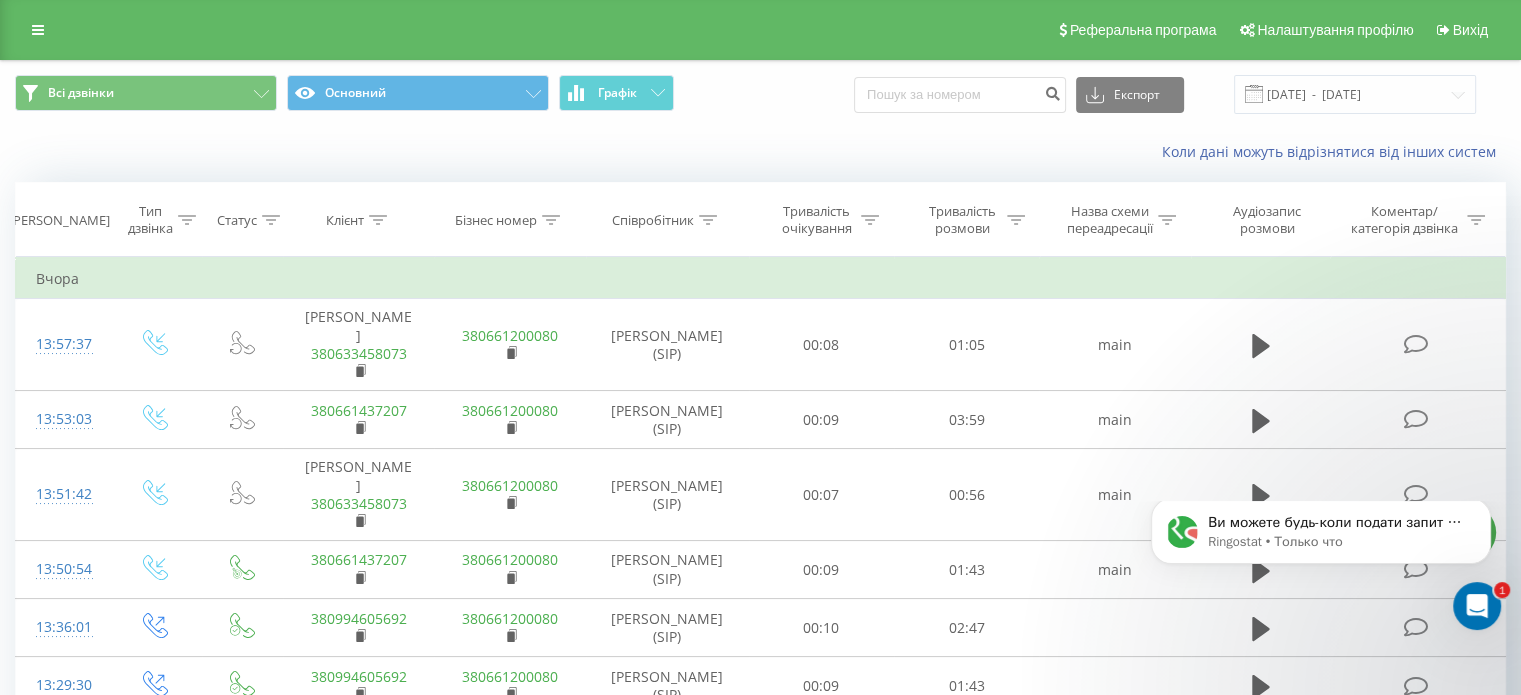 click at bounding box center (1477, 606) 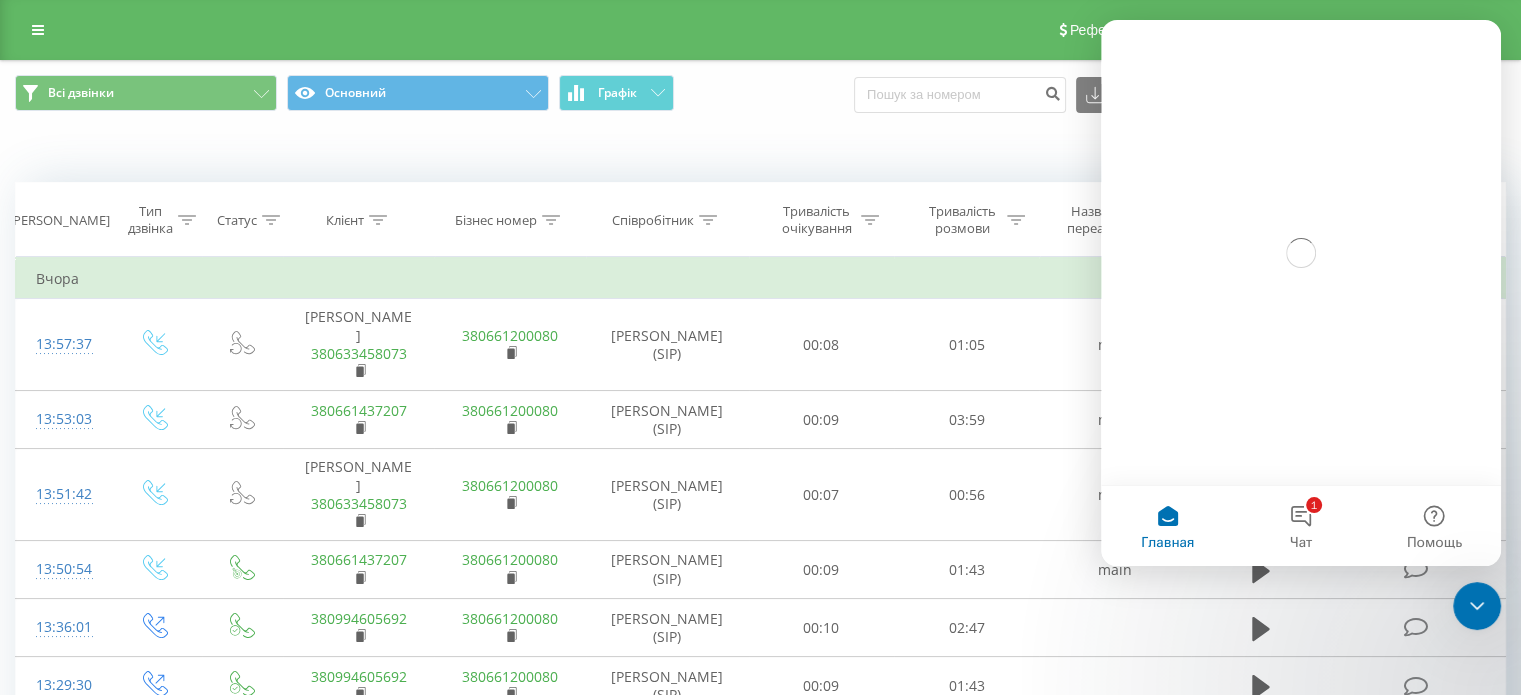 scroll, scrollTop: 0, scrollLeft: 0, axis: both 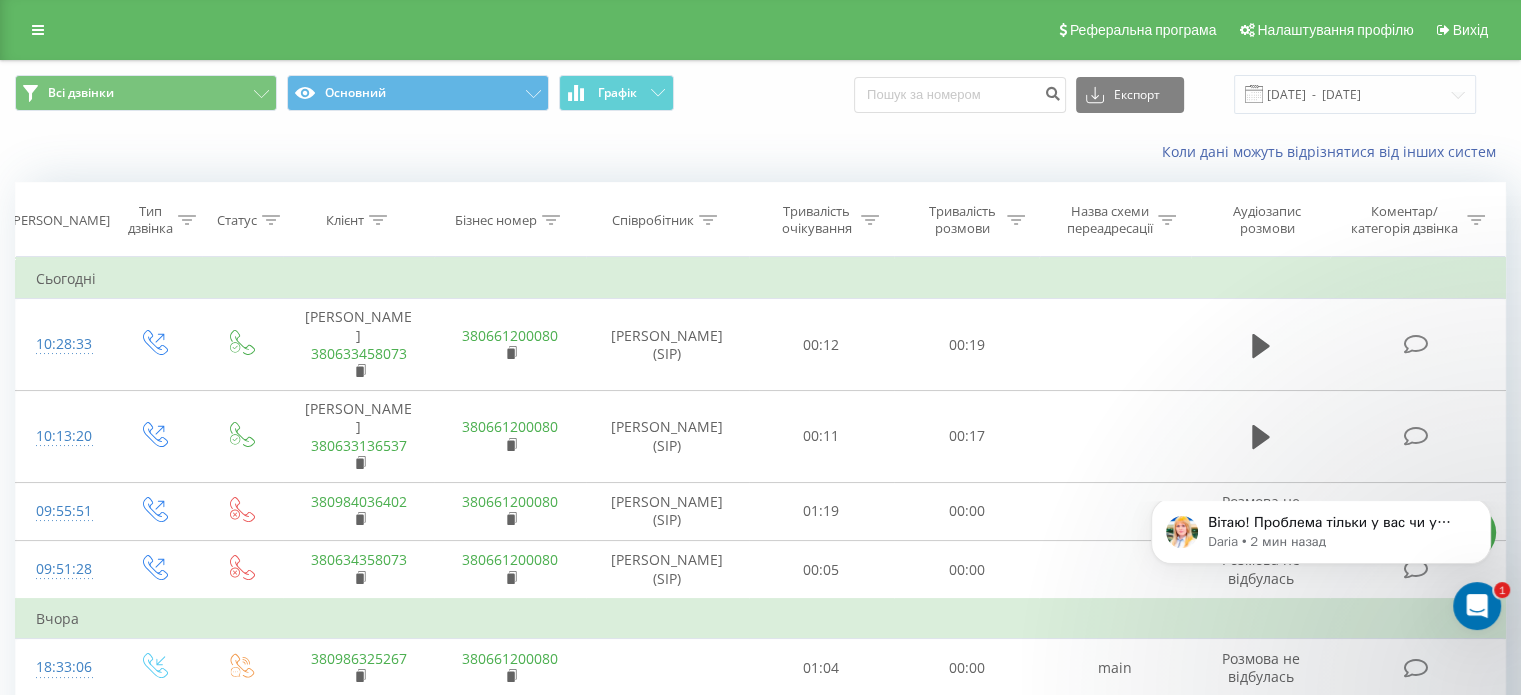 click 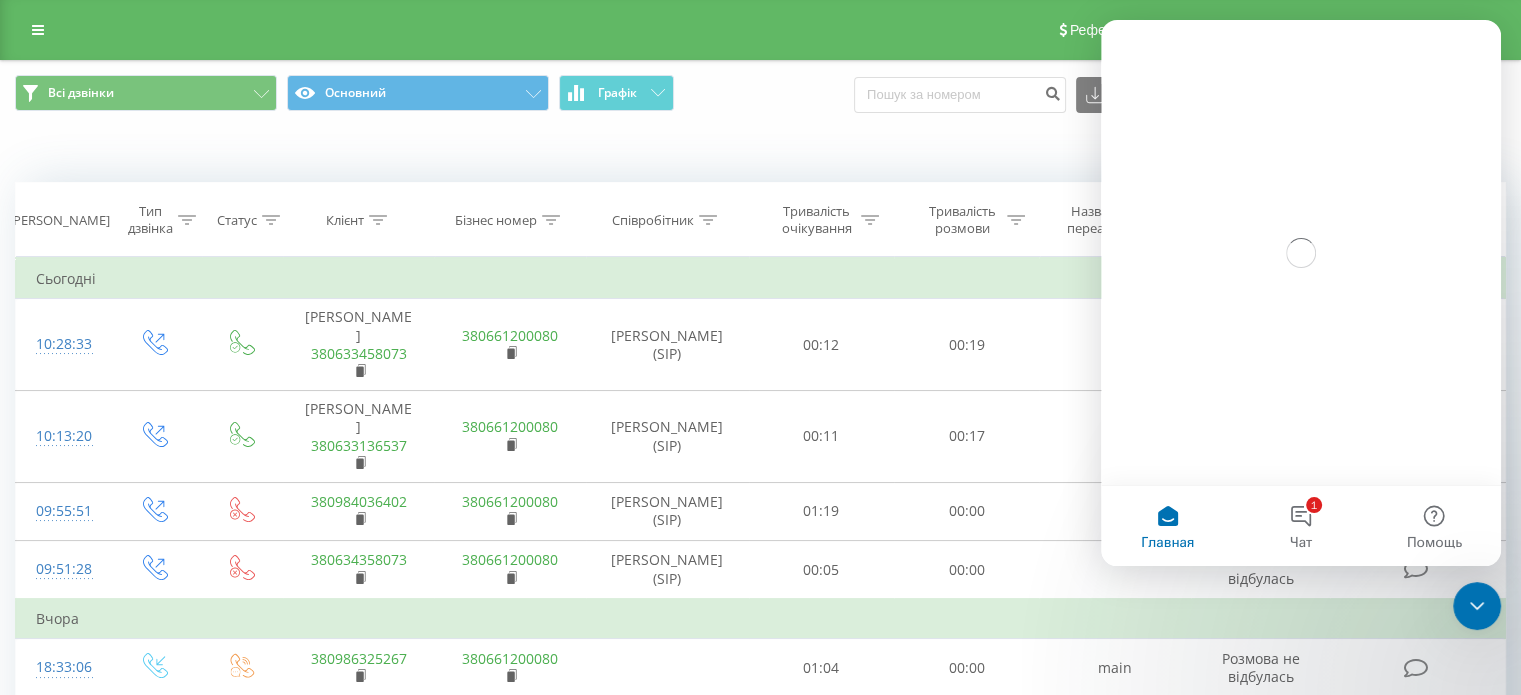 scroll, scrollTop: 0, scrollLeft: 0, axis: both 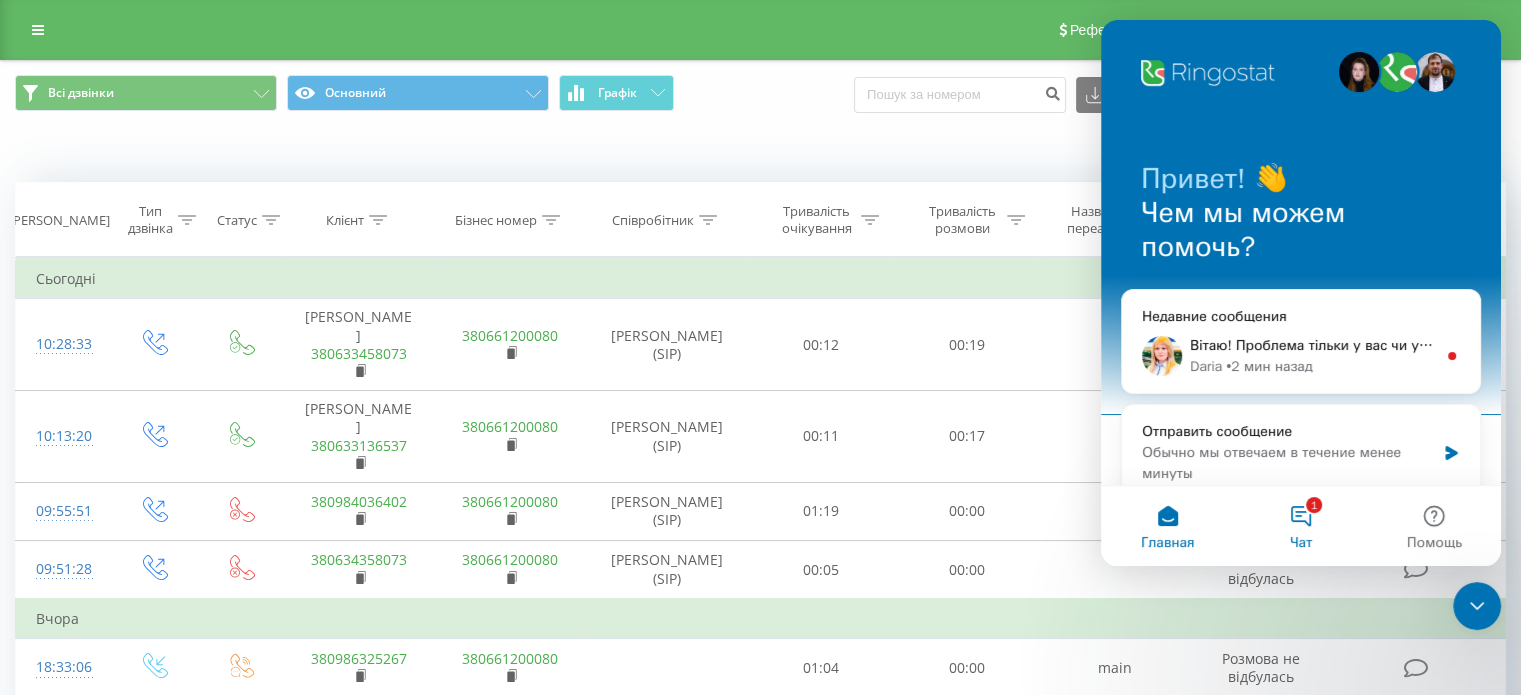 click on "1 Чат" at bounding box center [1300, 526] 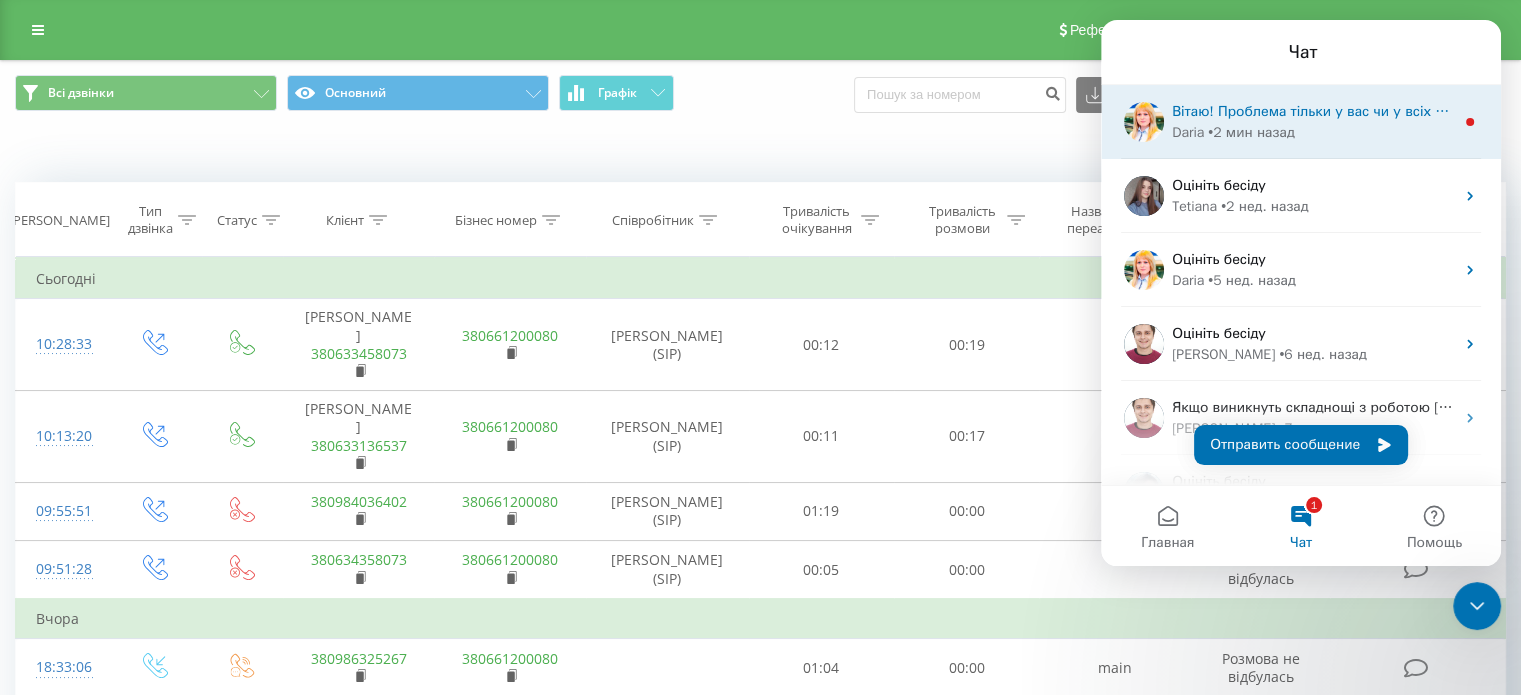 click on "Вітаю!   Проблема тільки у вас чи у всіх менеджерів? Дайте, будь ласка, приклад проблемного дзвінка у форматі: номер клієнта/дата та час дзвінка" at bounding box center (1669, 111) 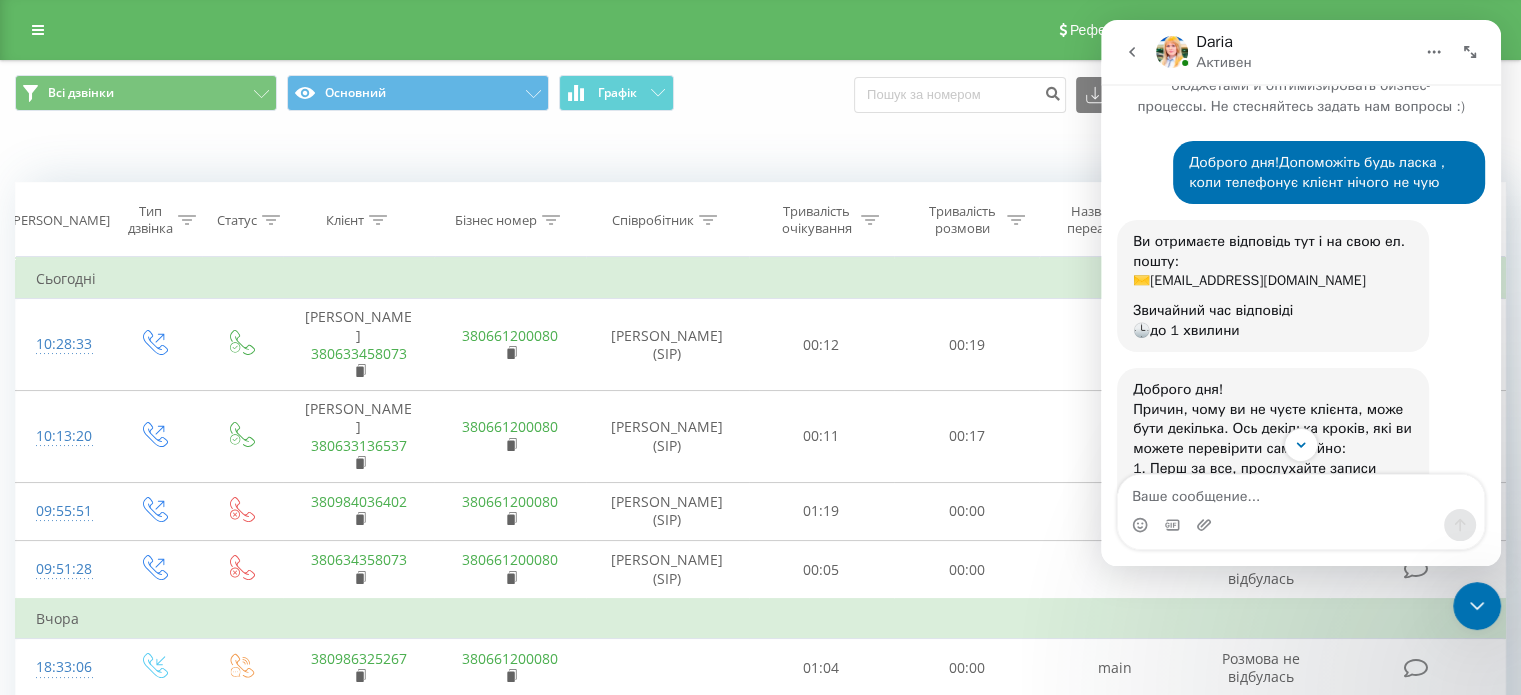 scroll, scrollTop: 100, scrollLeft: 0, axis: vertical 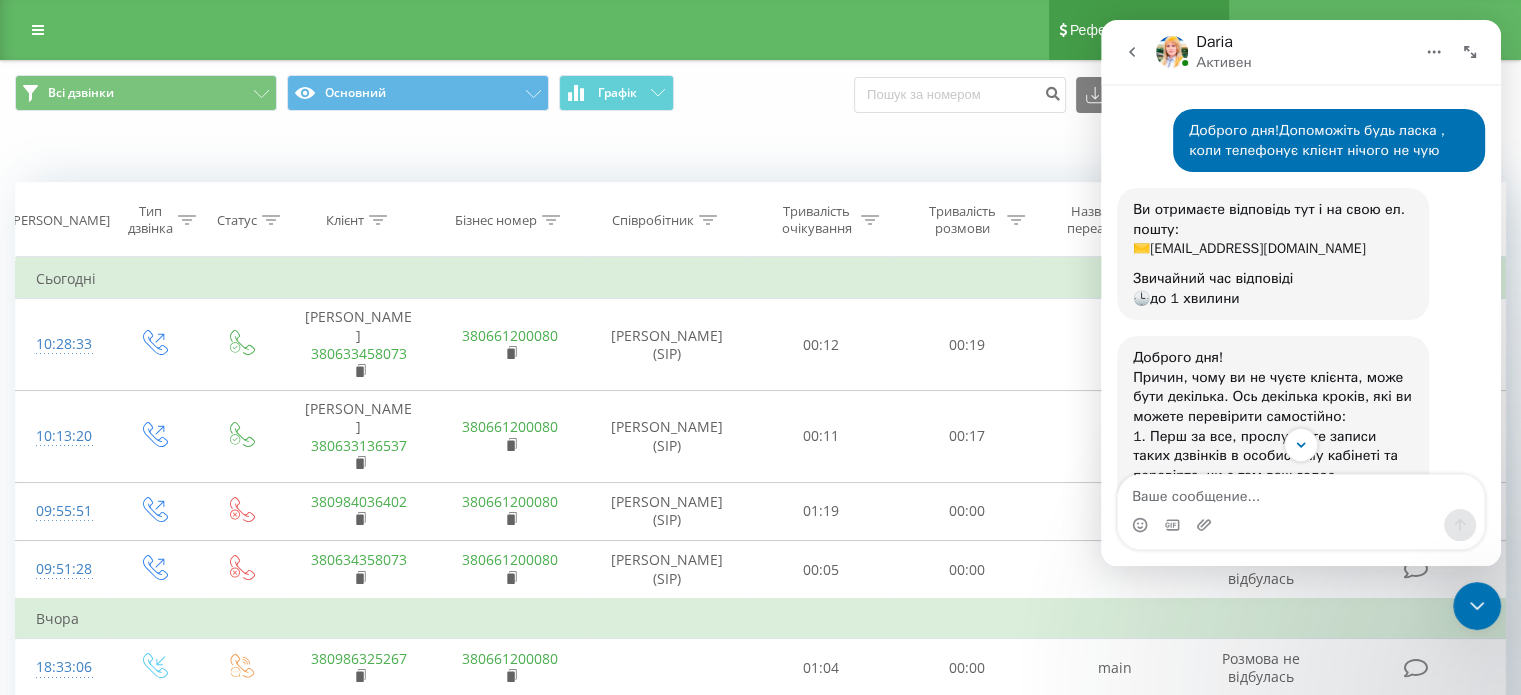 click on "Реферальна програма" at bounding box center (1139, 30) 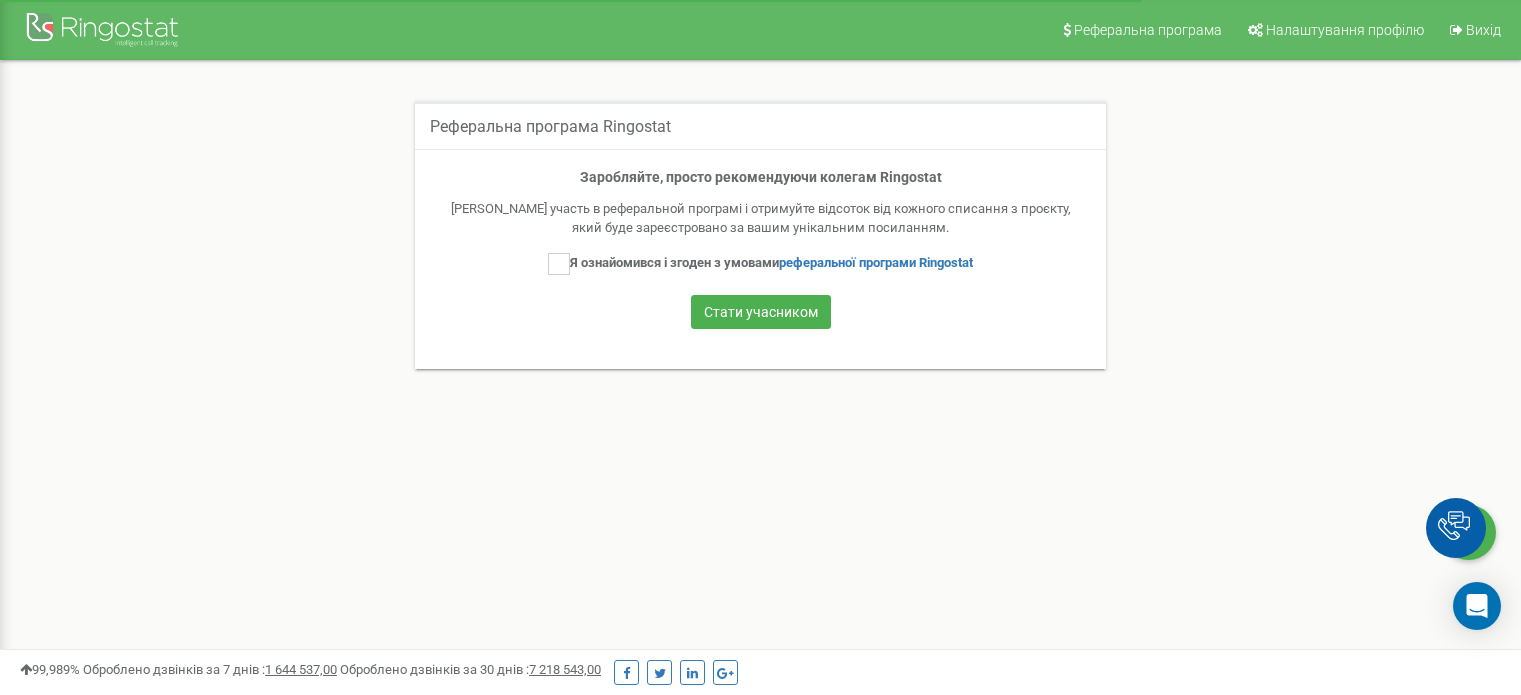 scroll, scrollTop: 0, scrollLeft: 0, axis: both 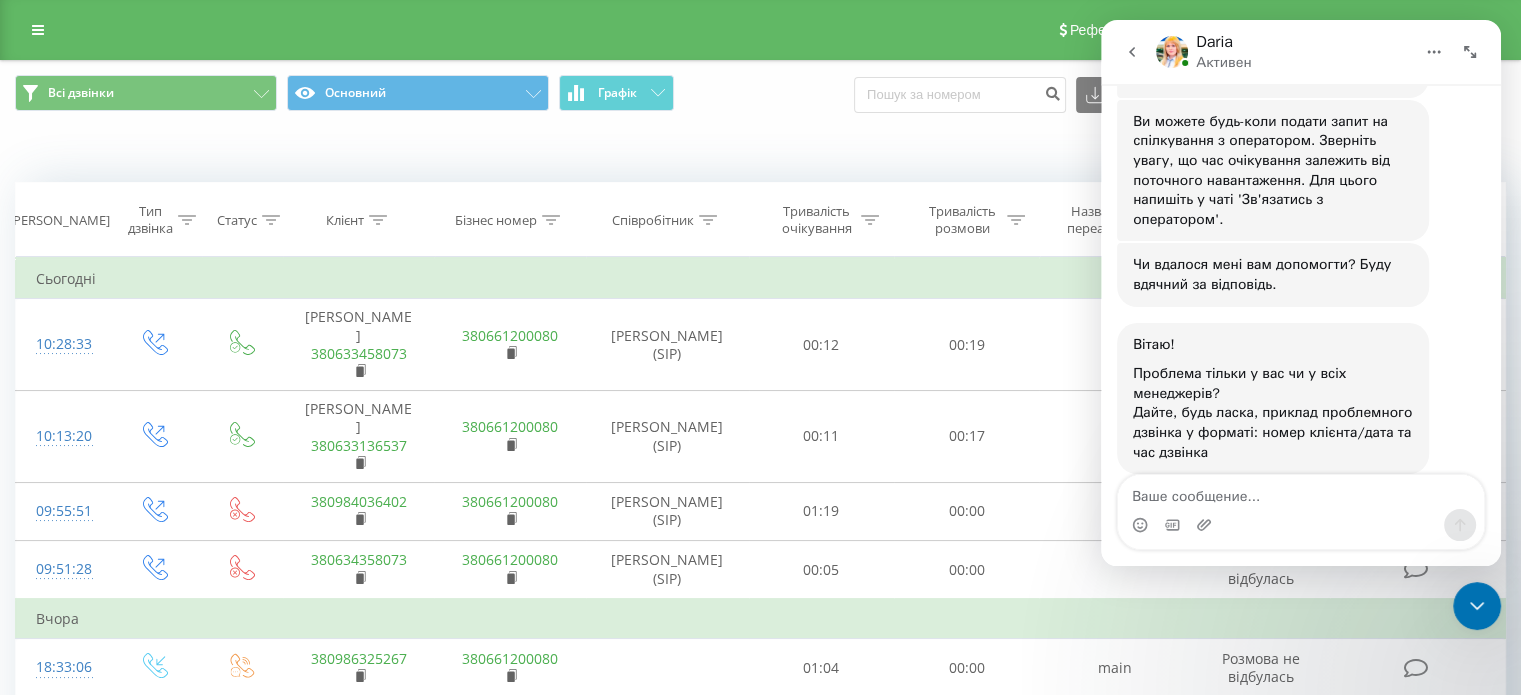 click at bounding box center (1470, 52) 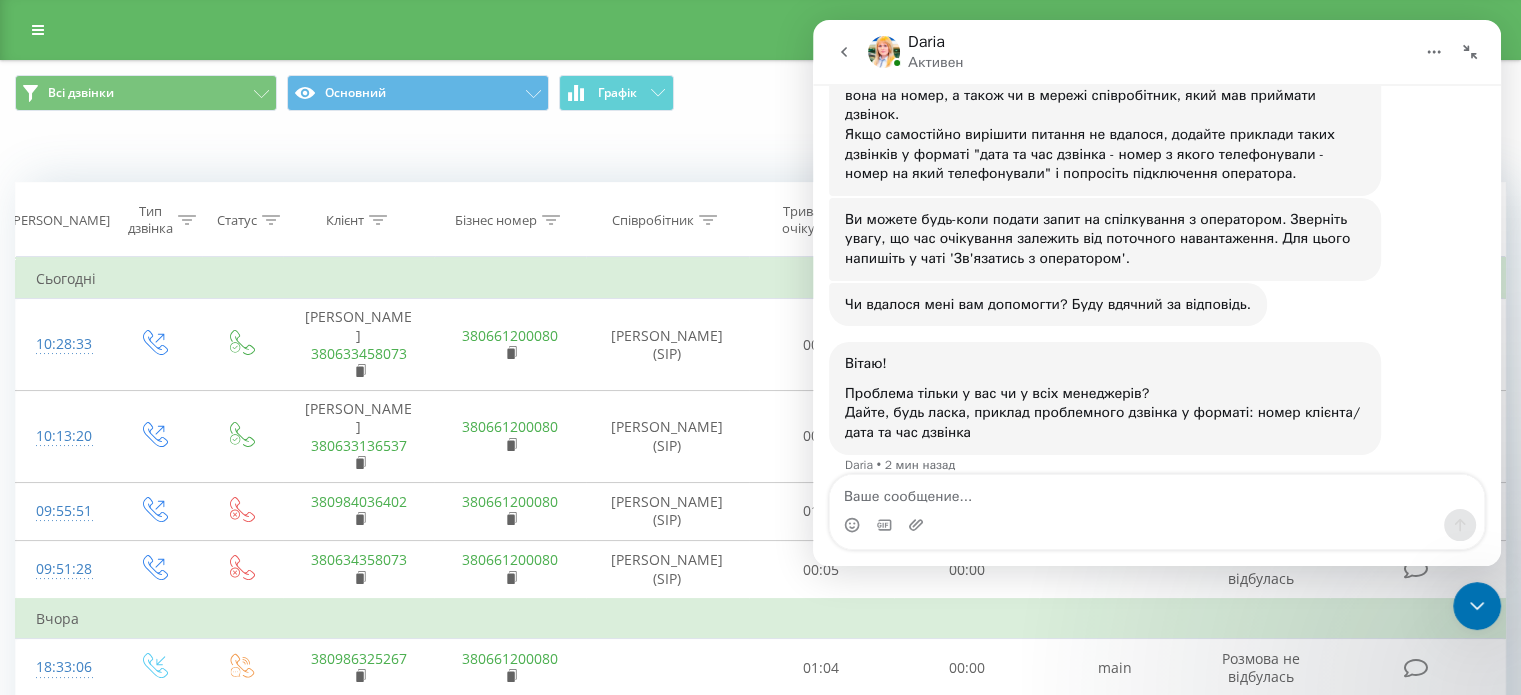 click 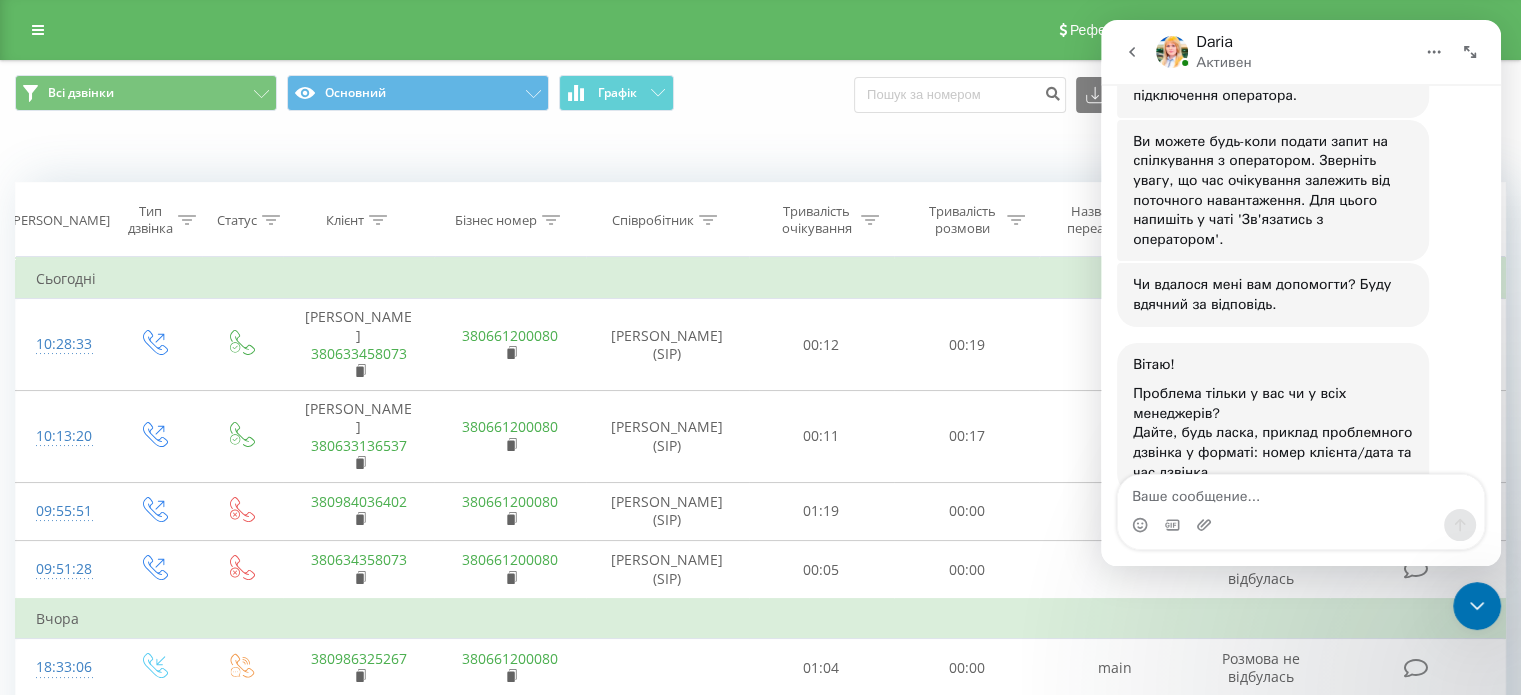 scroll, scrollTop: 1244, scrollLeft: 0, axis: vertical 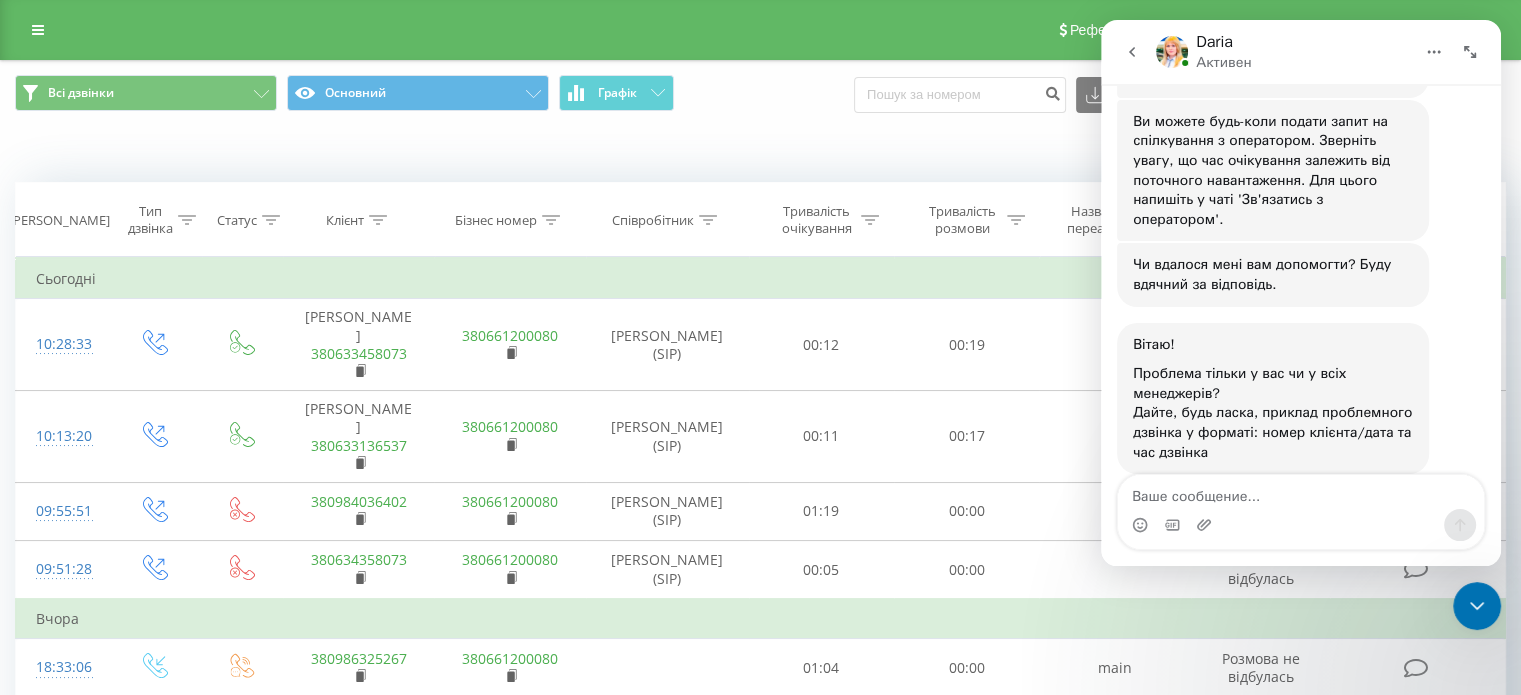 click on "Коли дані можуть відрізнятися вiд інших систем" at bounding box center [760, 152] 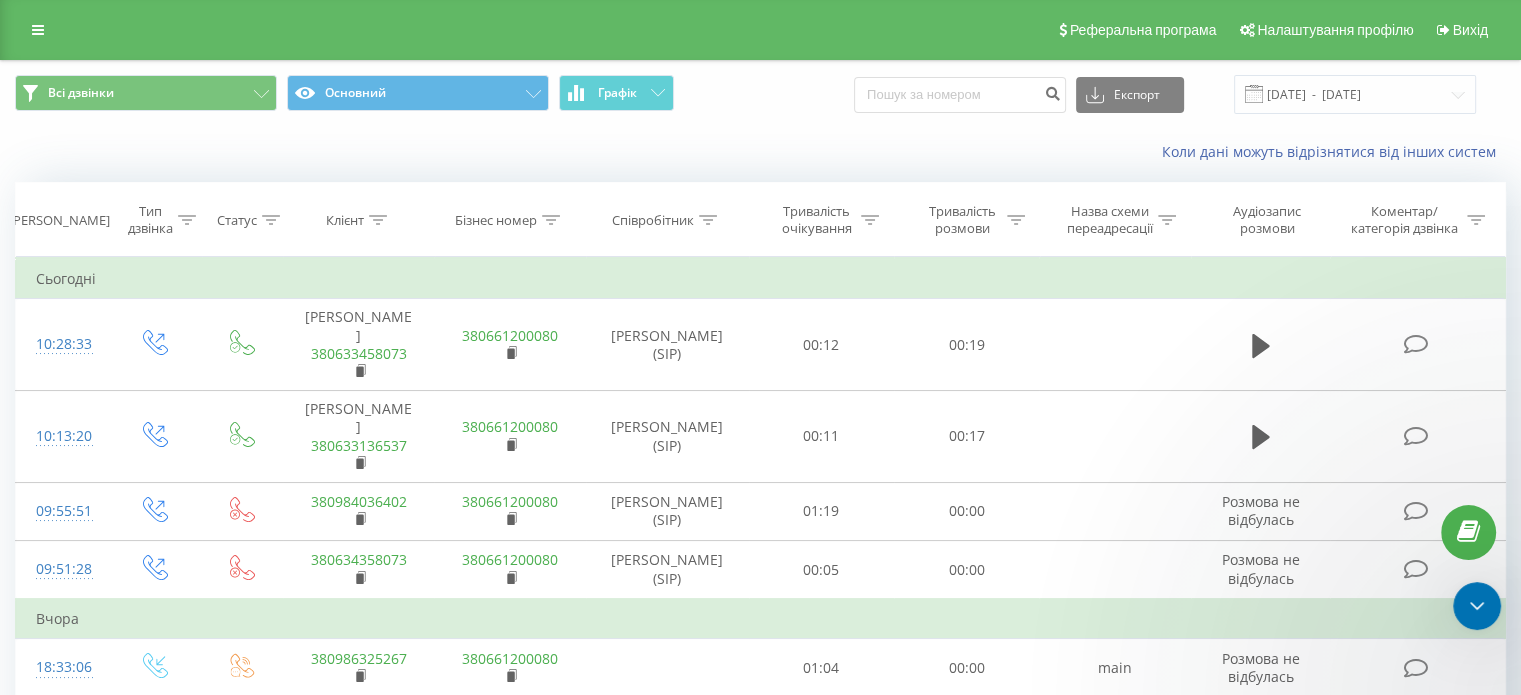scroll, scrollTop: 0, scrollLeft: 0, axis: both 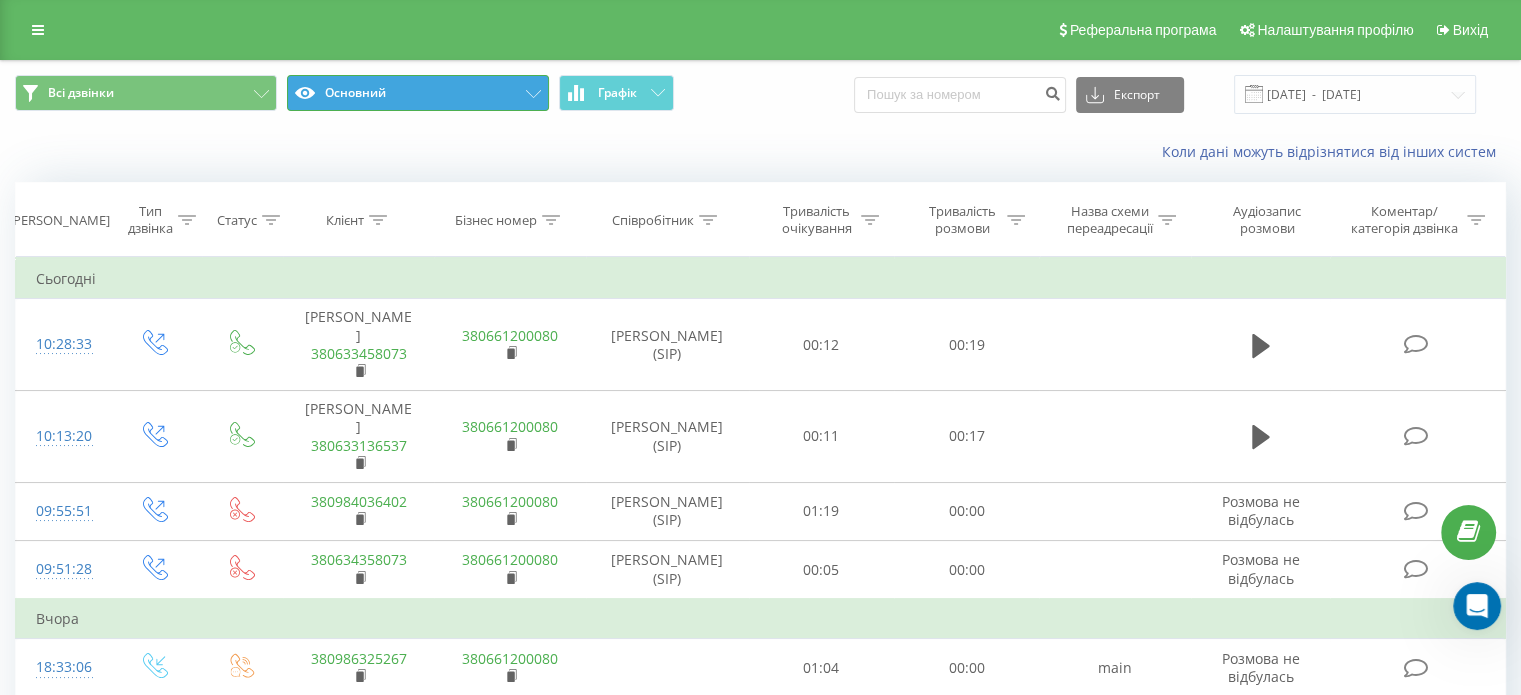 click on "Основний" at bounding box center [418, 93] 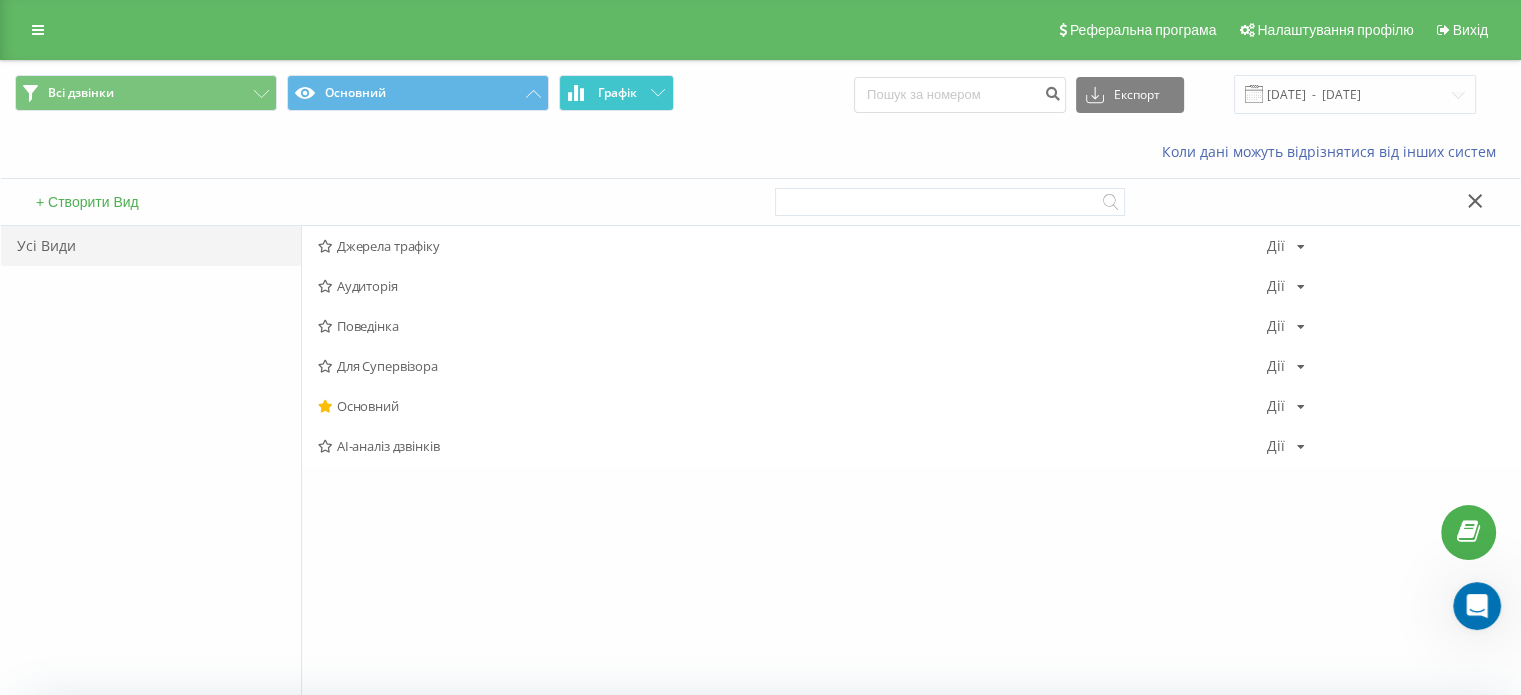 click on "Графік" at bounding box center [617, 93] 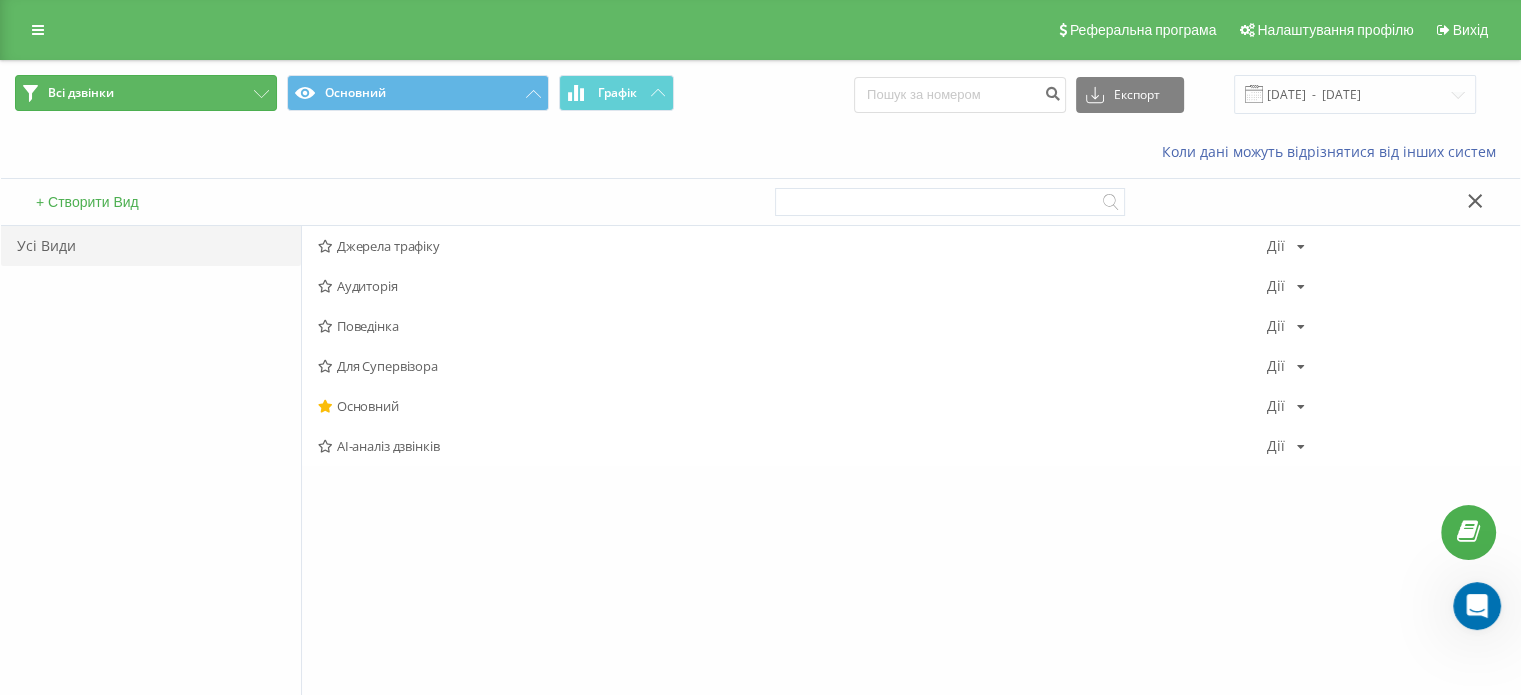 click on "Всі дзвінки" at bounding box center (146, 93) 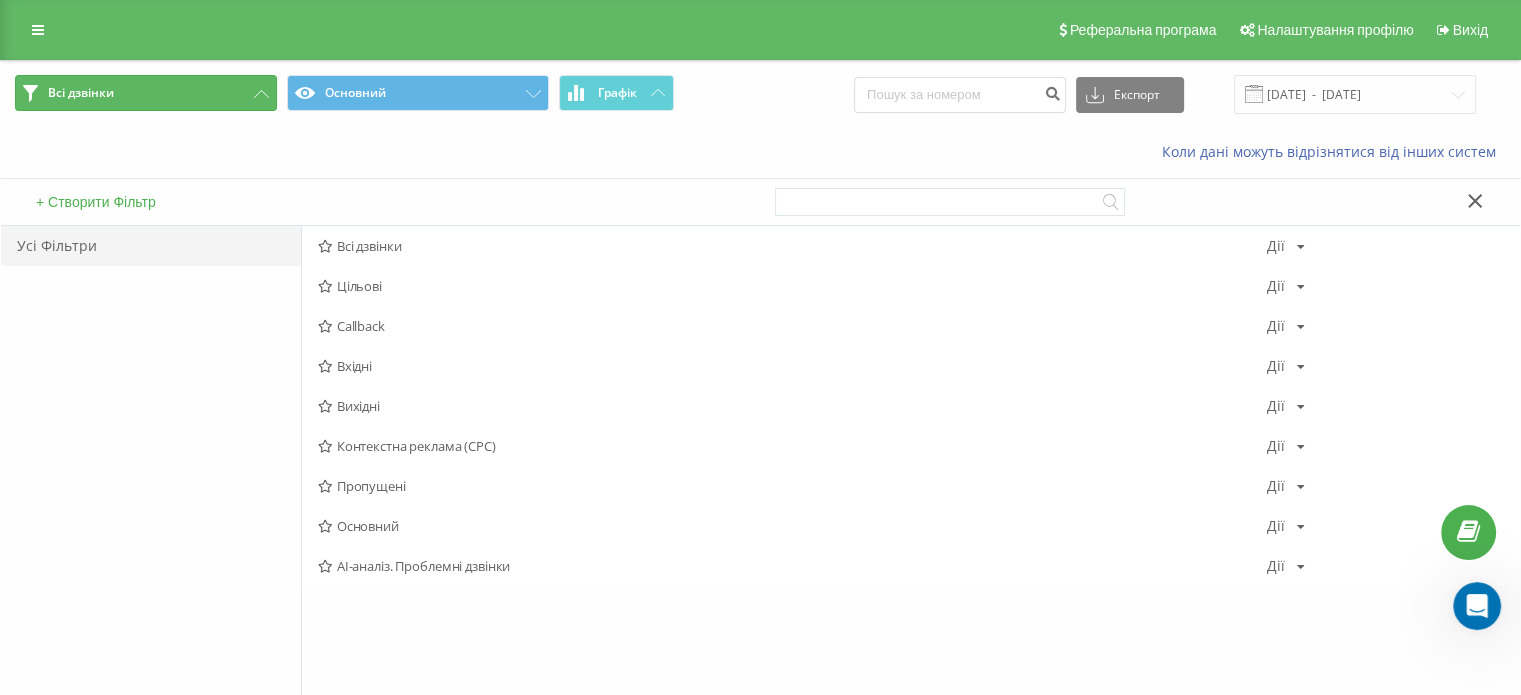 click on "Всі дзвінки" at bounding box center [146, 93] 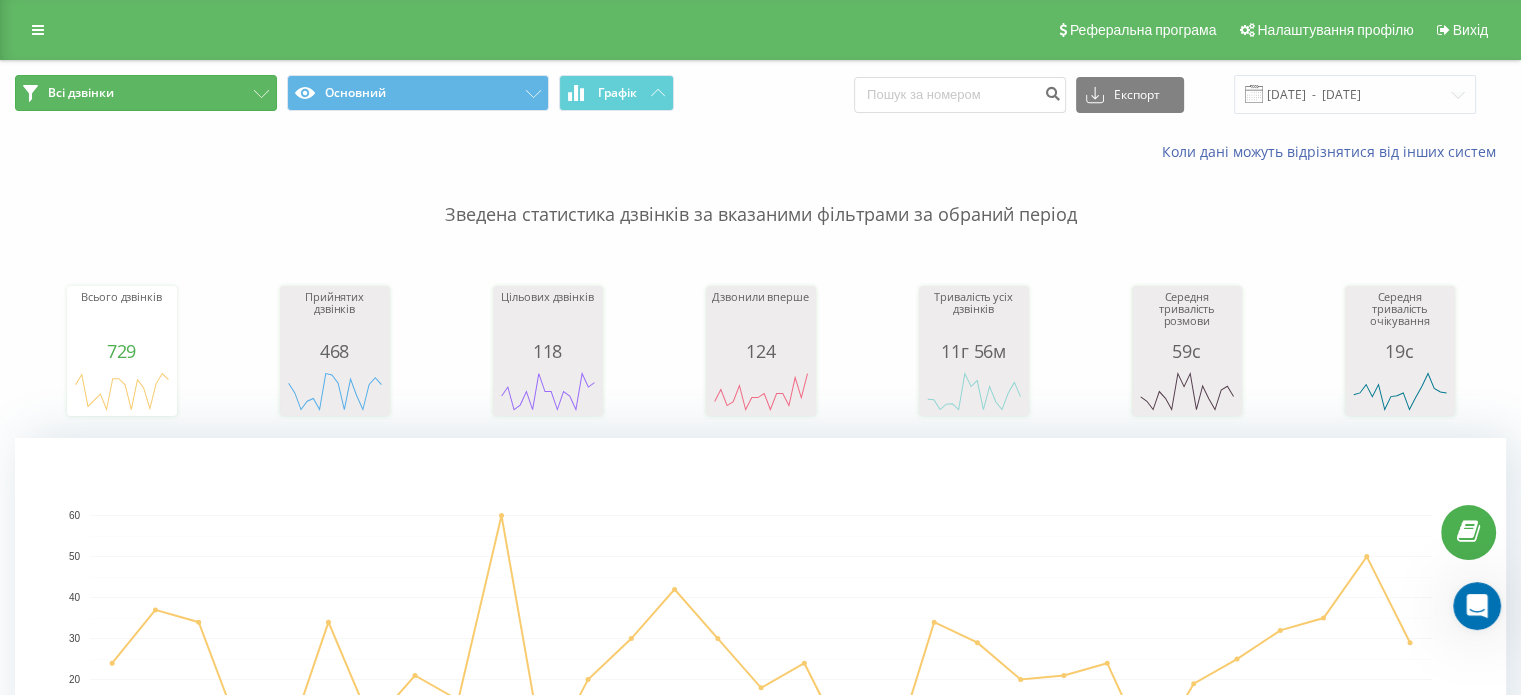 click on "Всі дзвінки" at bounding box center [146, 93] 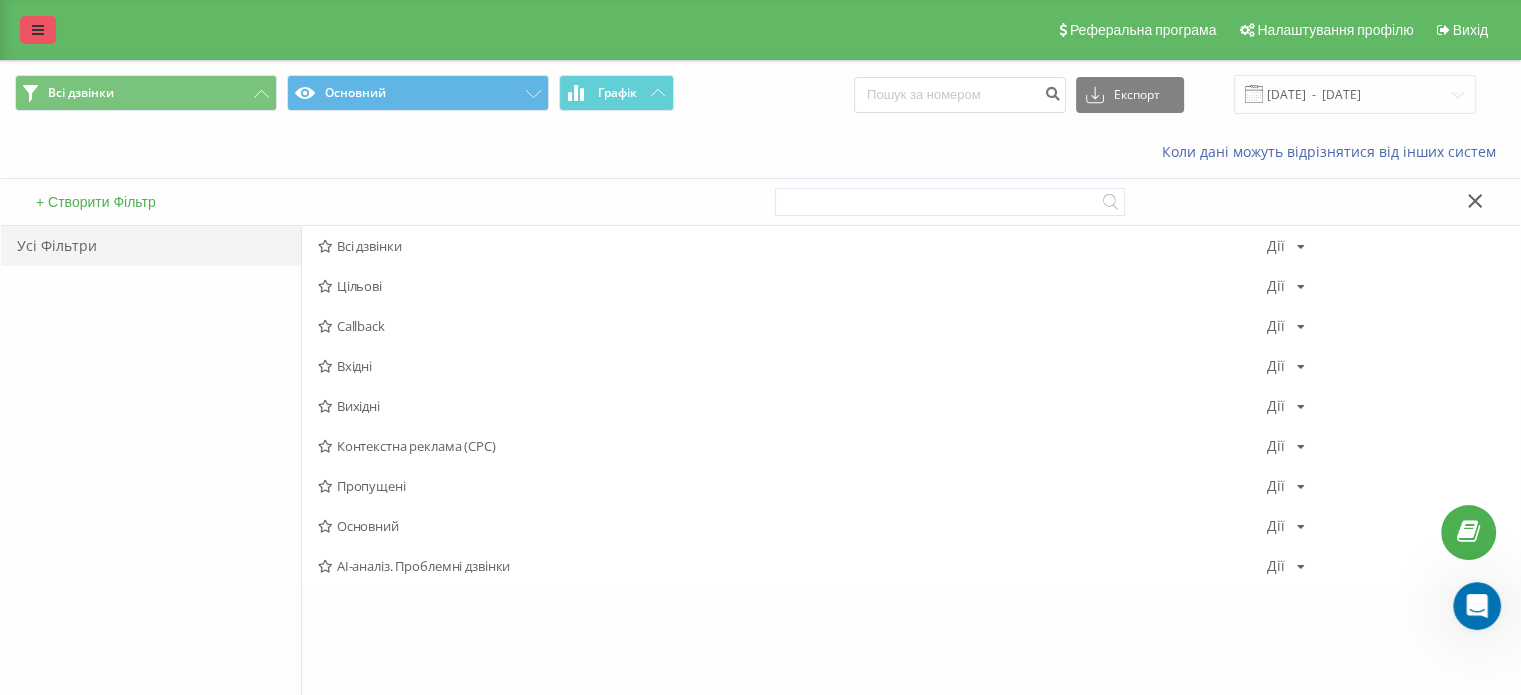click at bounding box center (38, 30) 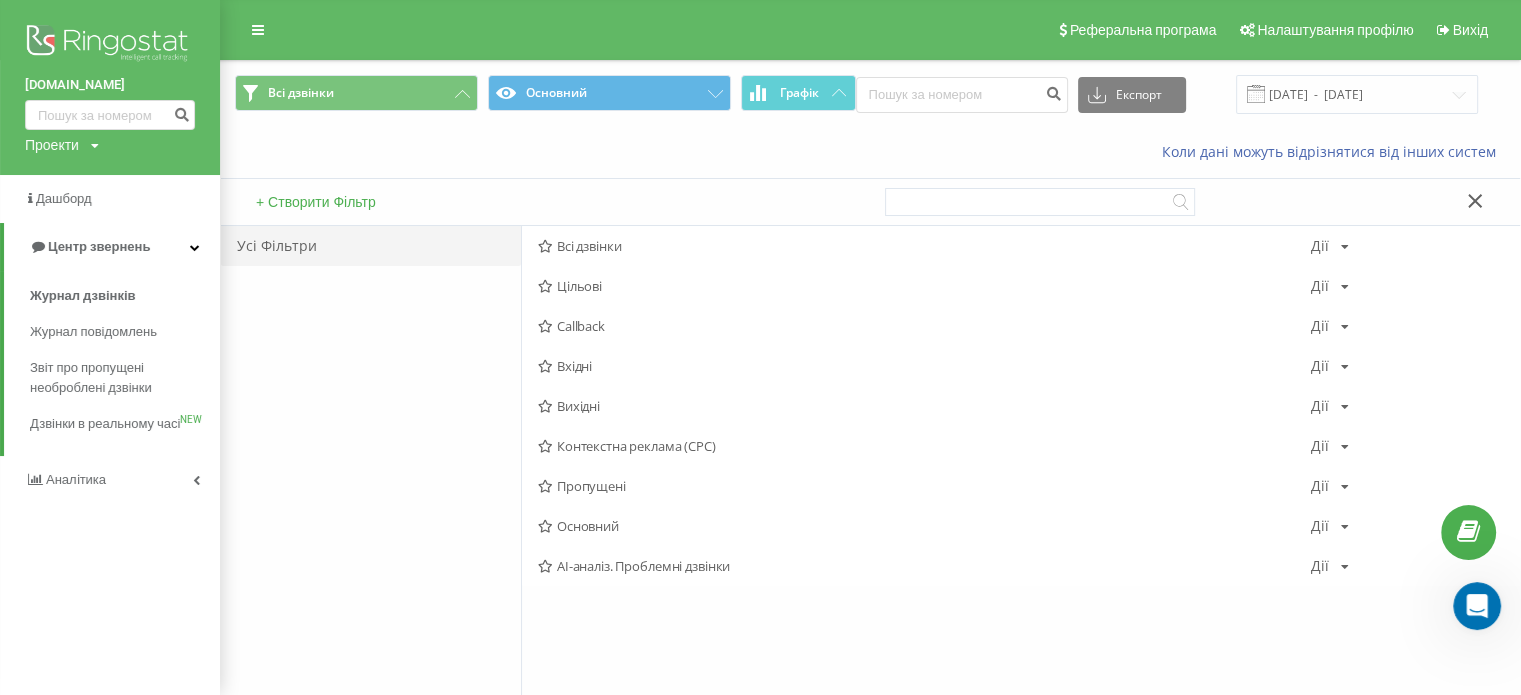 click on "[DOMAIN_NAME]" at bounding box center (110, 85) 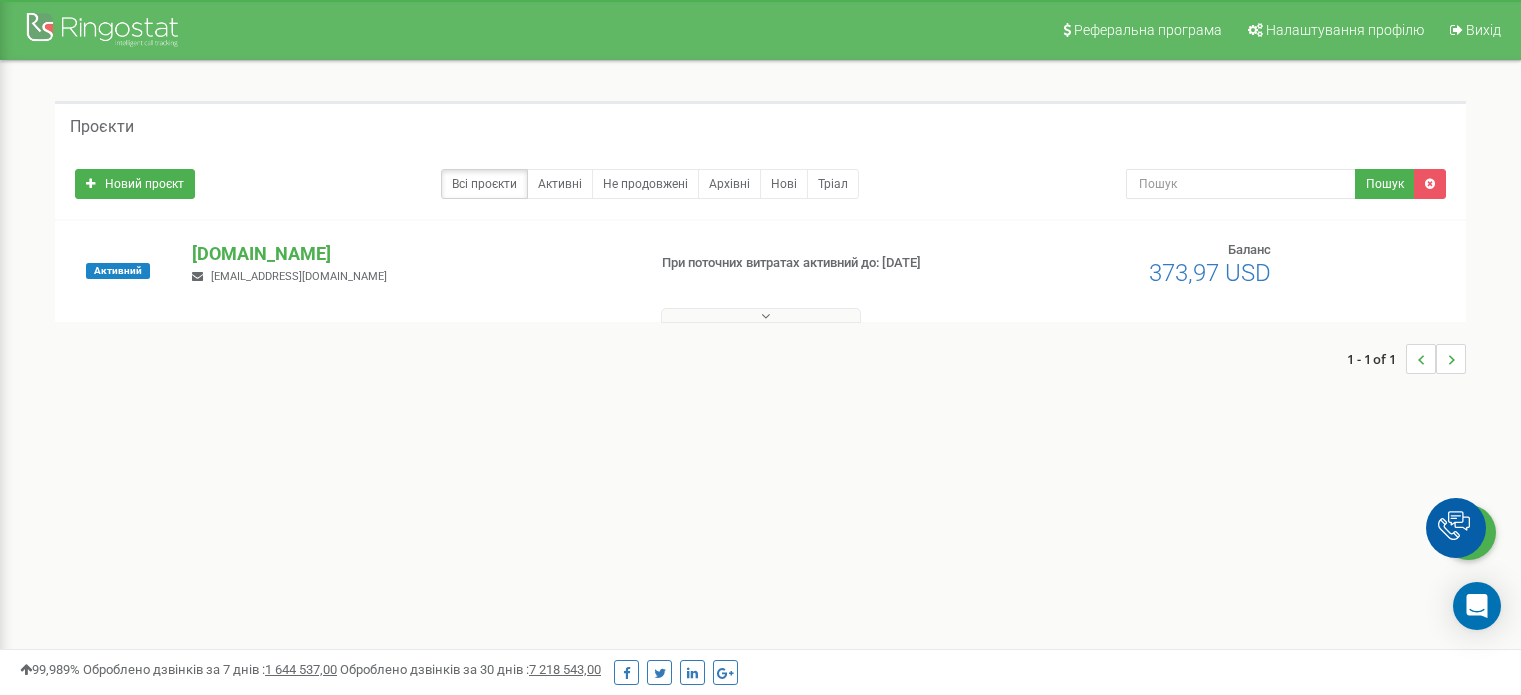 scroll, scrollTop: 0, scrollLeft: 0, axis: both 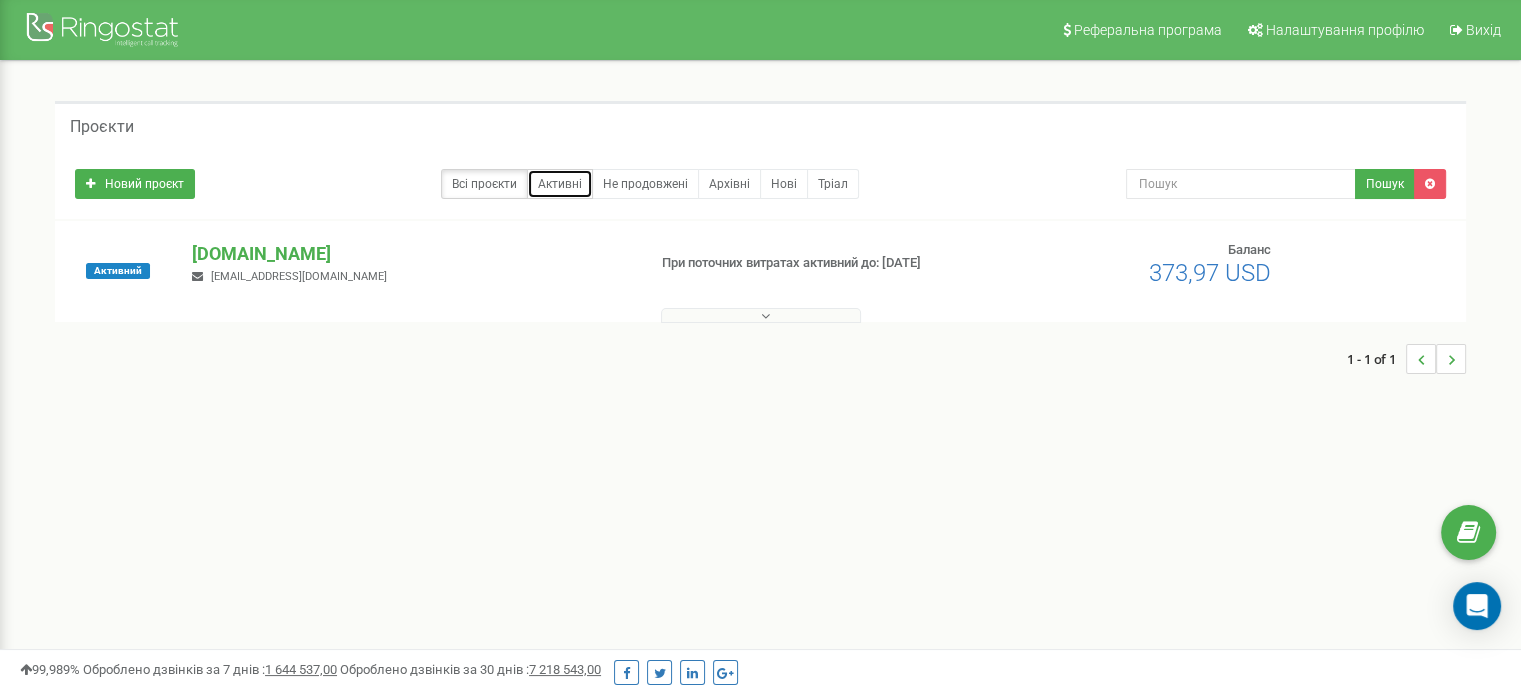 click on "Активні" at bounding box center (560, 184) 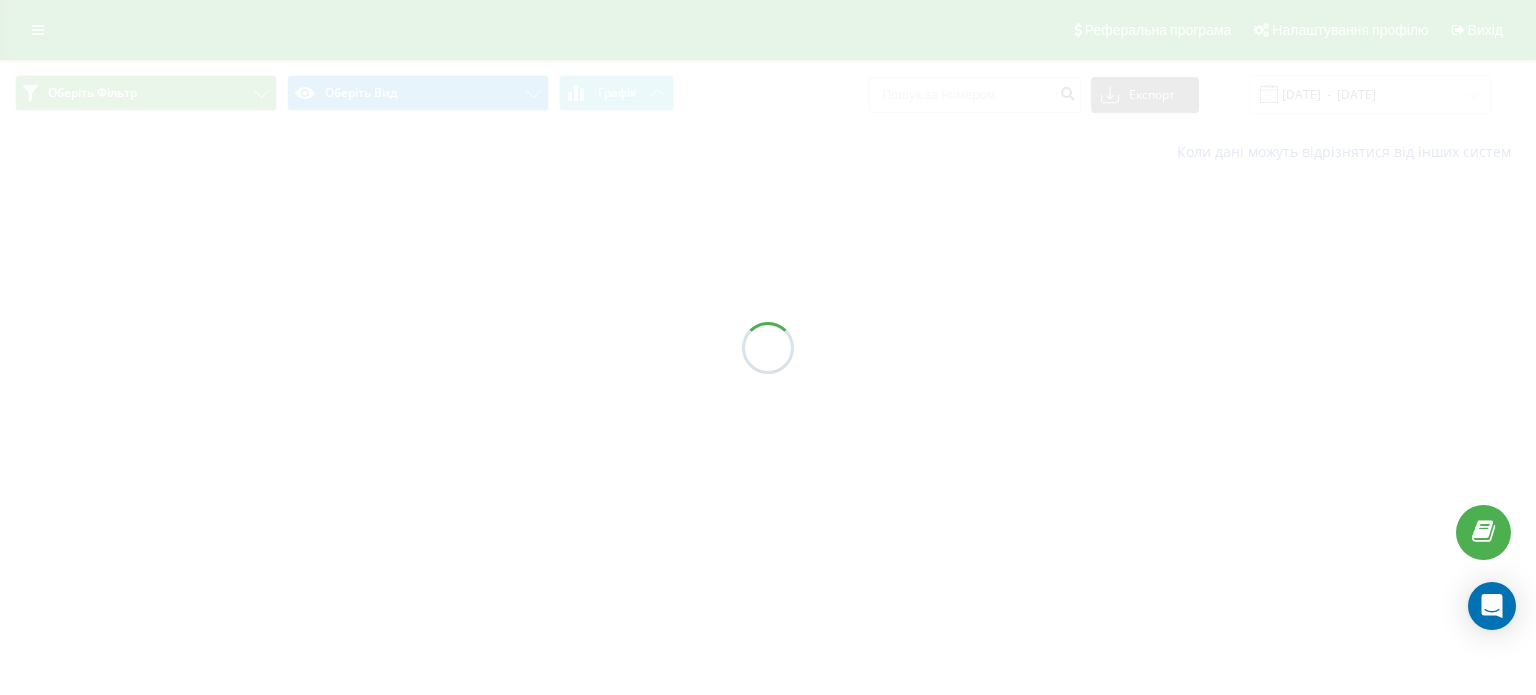 scroll, scrollTop: 0, scrollLeft: 0, axis: both 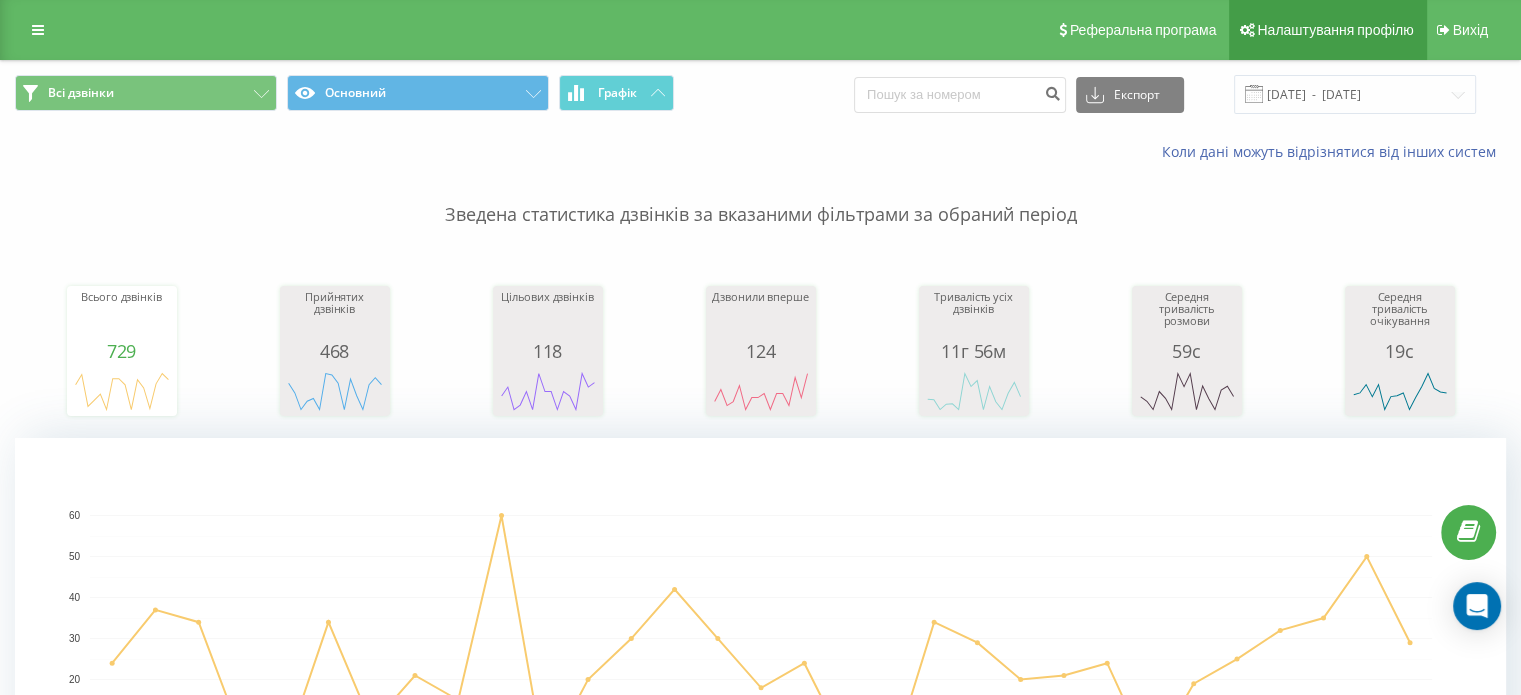 click on "Налаштування профілю" at bounding box center (1335, 30) 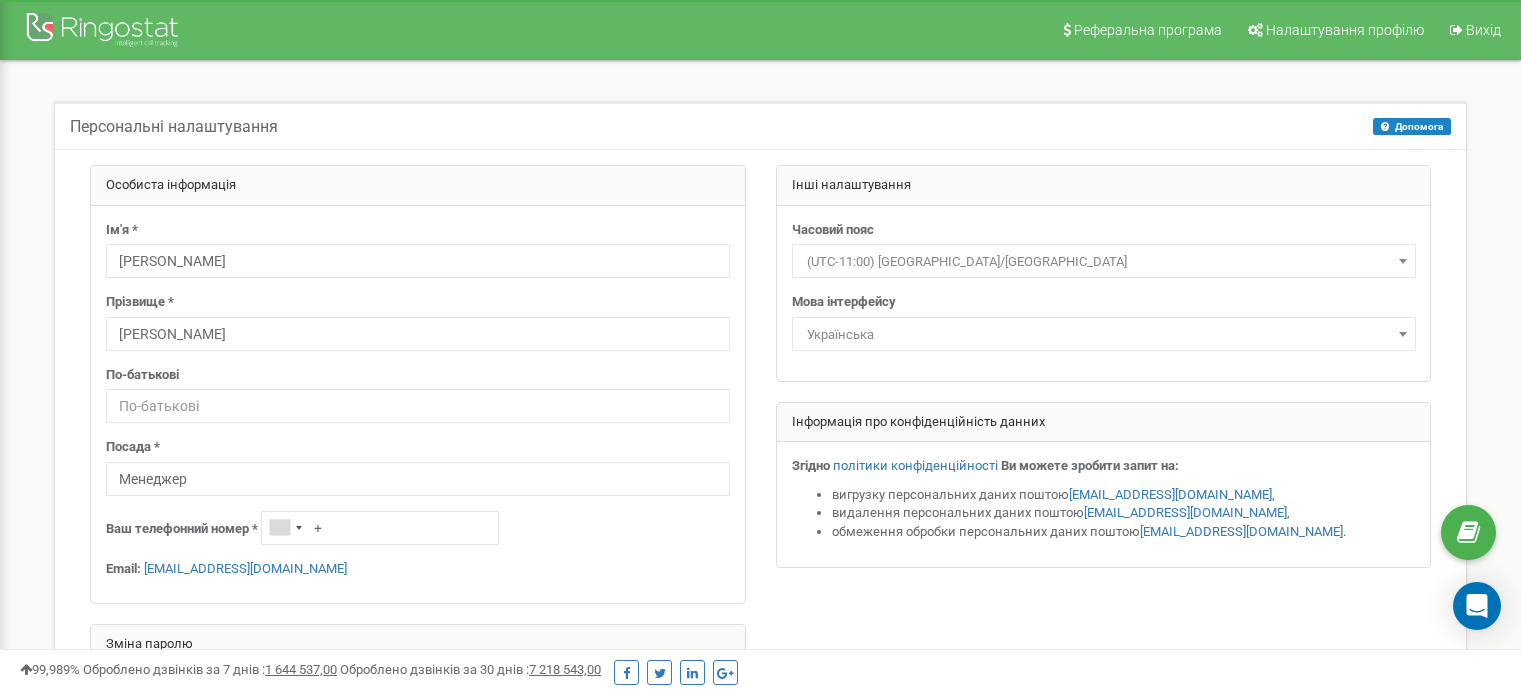 scroll, scrollTop: 0, scrollLeft: 0, axis: both 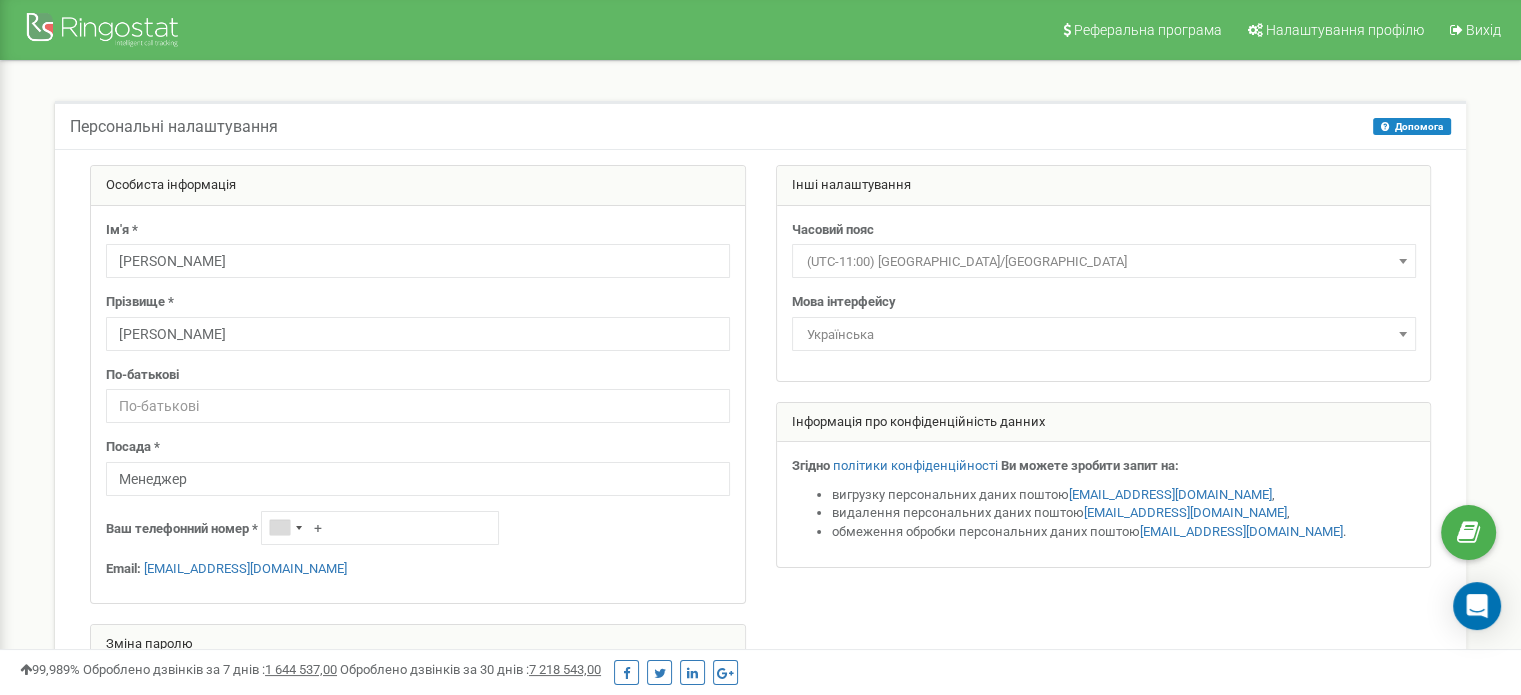 click on "Реферальна програма
Налаштування профілю
Вихід" at bounding box center (760, 30) 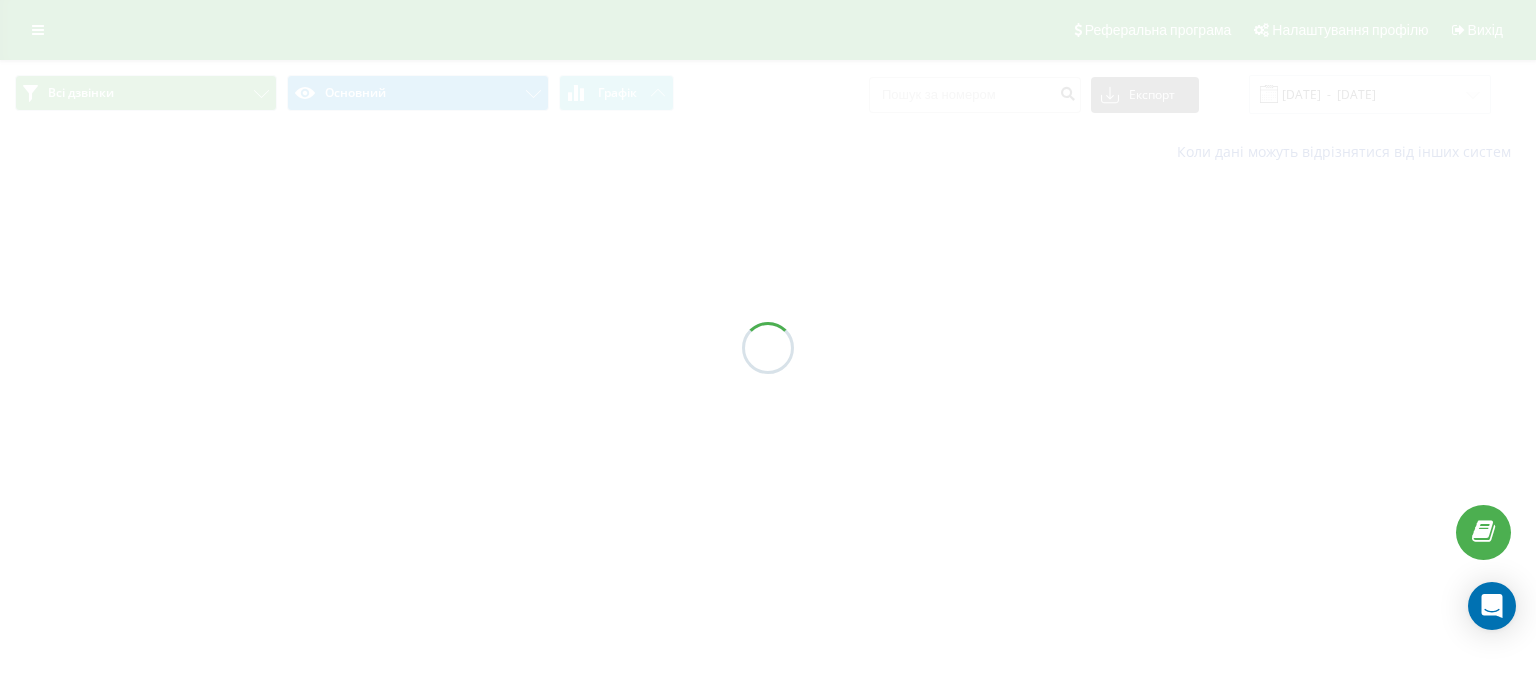 scroll, scrollTop: 0, scrollLeft: 0, axis: both 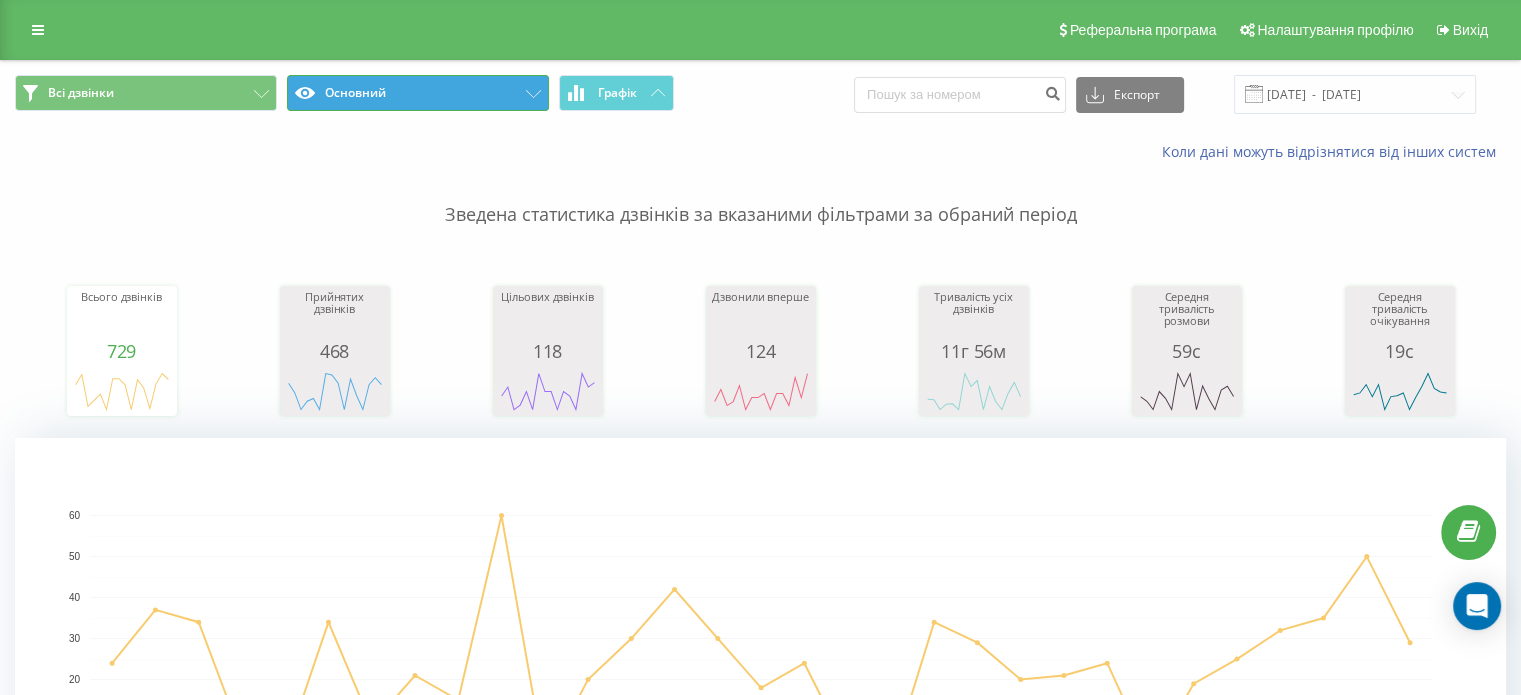 click on "Основний" at bounding box center [418, 93] 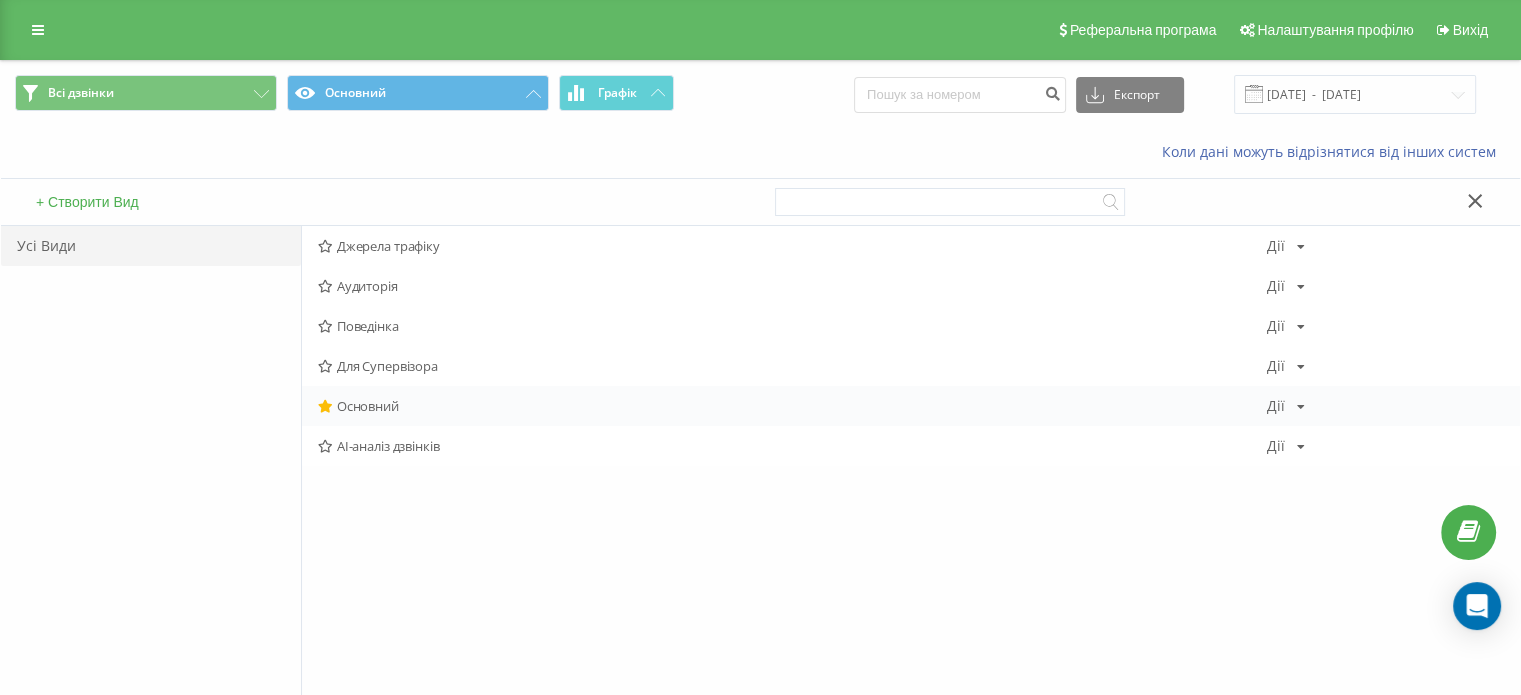 click on "Основний Дії Редагувати Копіювати Видалити За замовчуванням Поділитися" at bounding box center [911, 406] 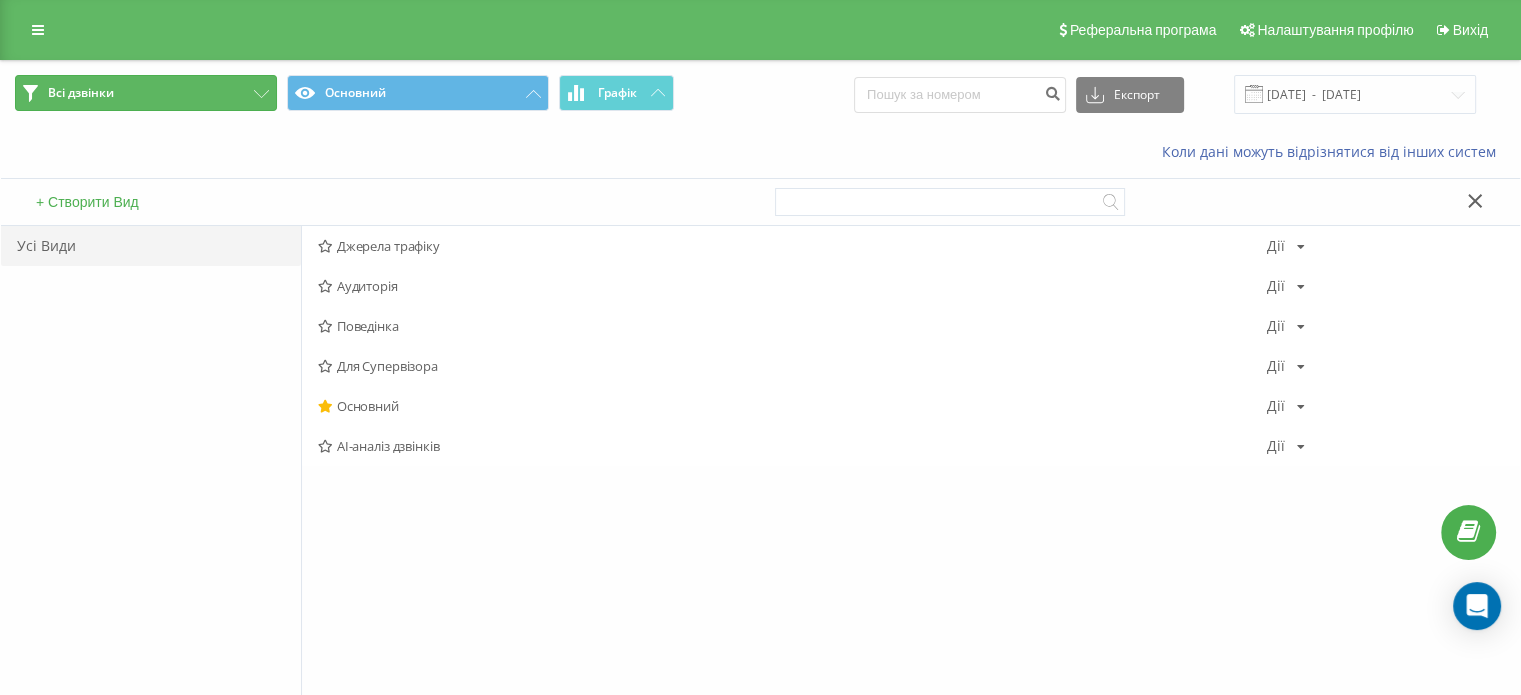 click on "Всі дзвінки" at bounding box center (146, 93) 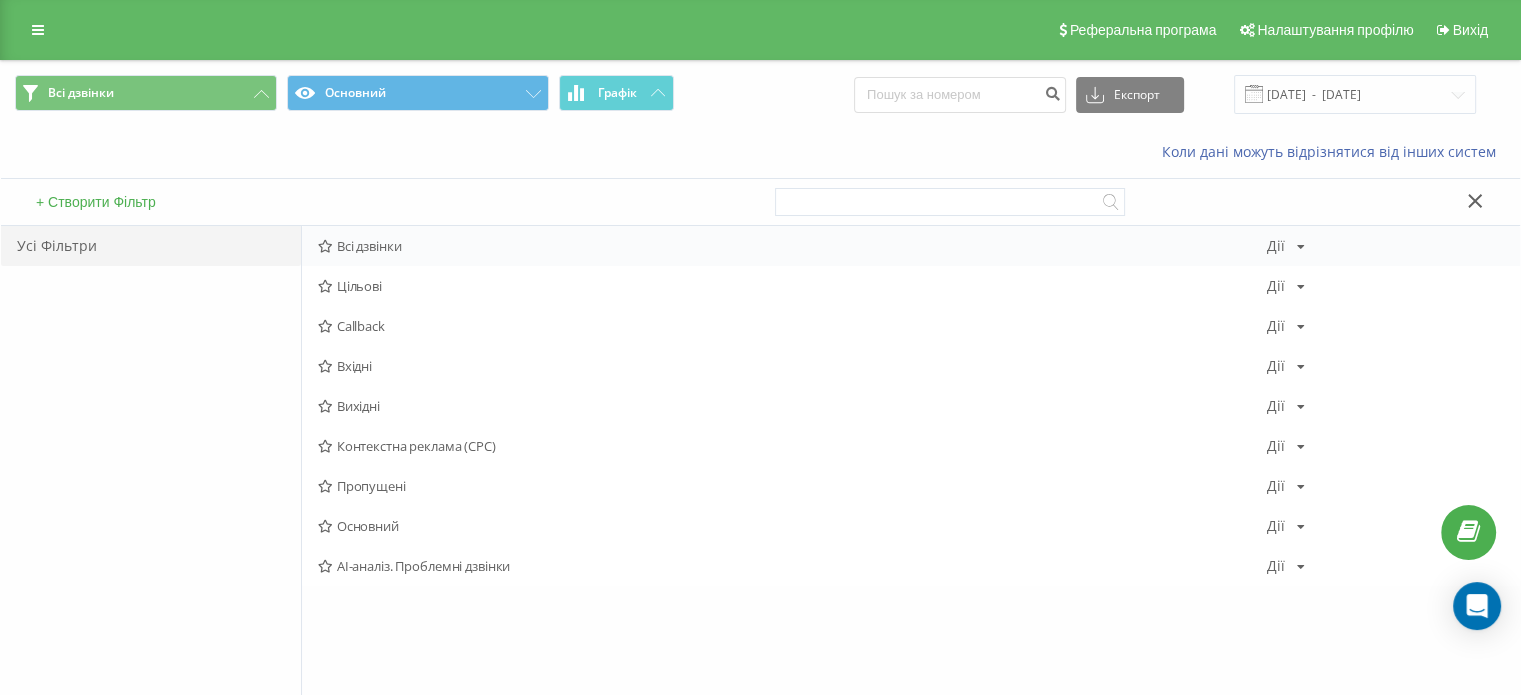 click on "Всі дзвінки [PERSON_NAME] Копіювати Видалити За замовчуванням Поділитися" at bounding box center [911, 246] 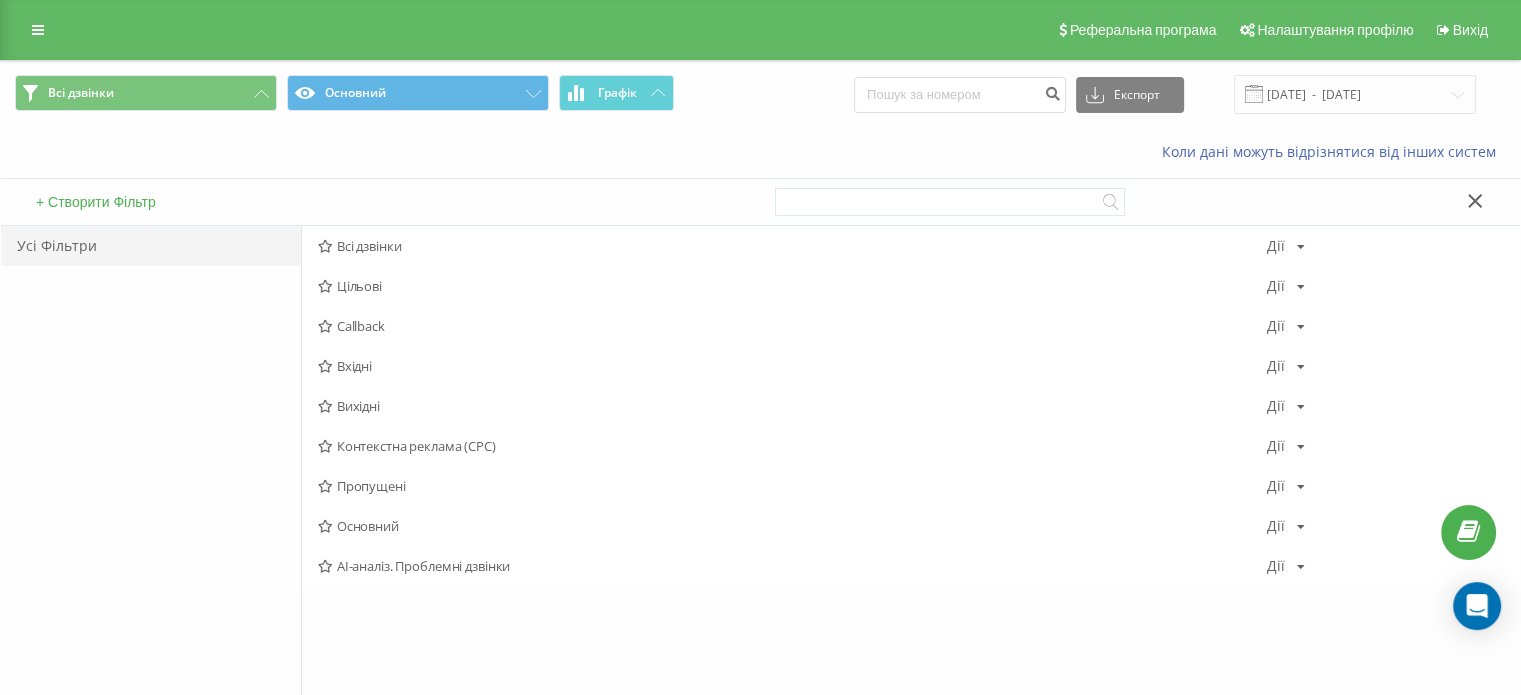 click on "Усі Фільтри" at bounding box center [151, 246] 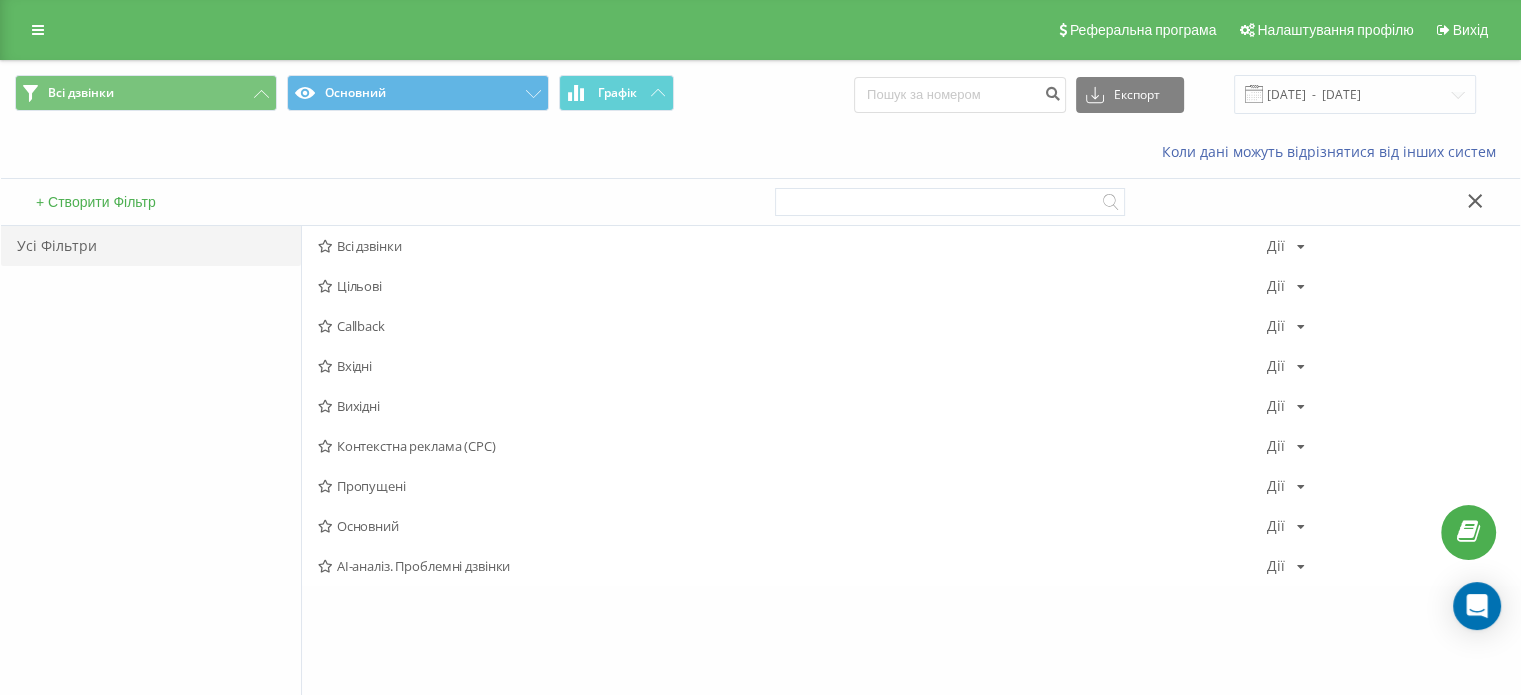 click on "Усі Фільтри" at bounding box center [151, 461] 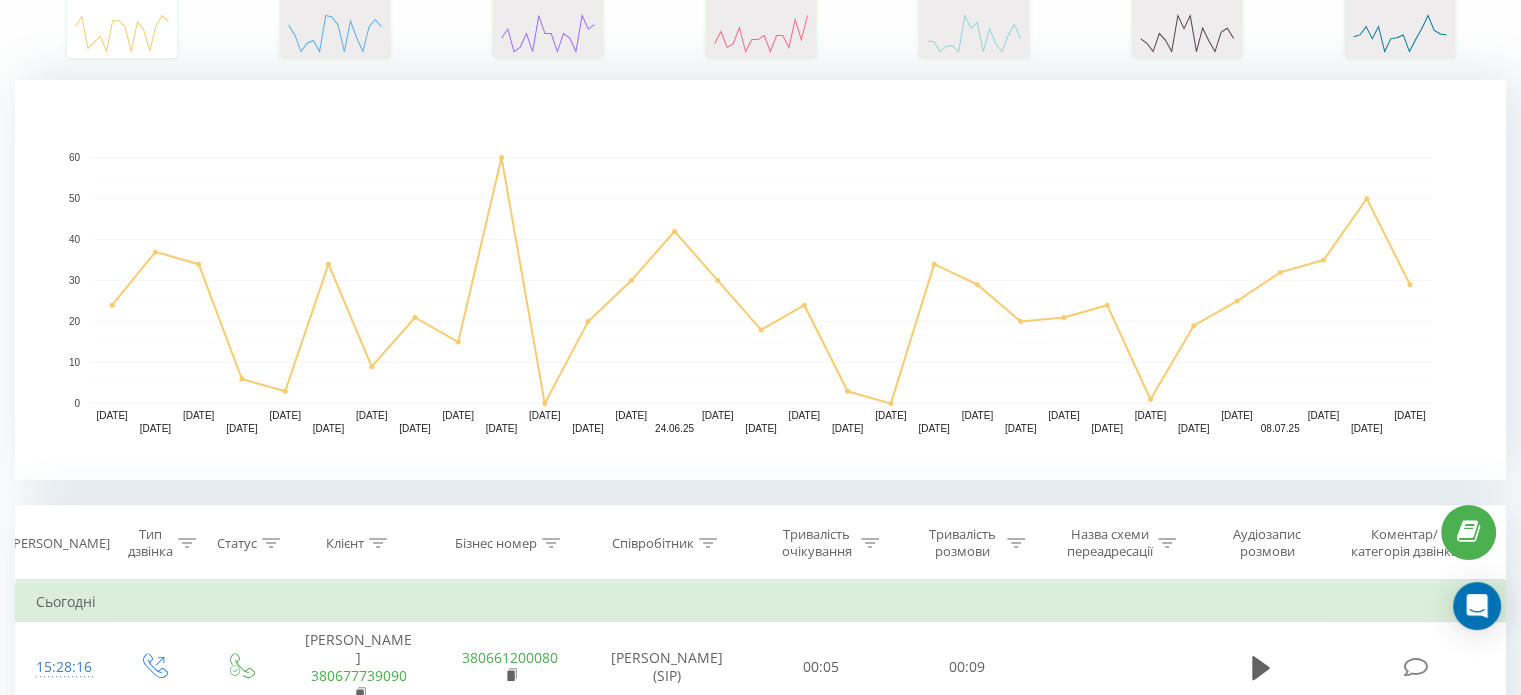 scroll, scrollTop: 0, scrollLeft: 0, axis: both 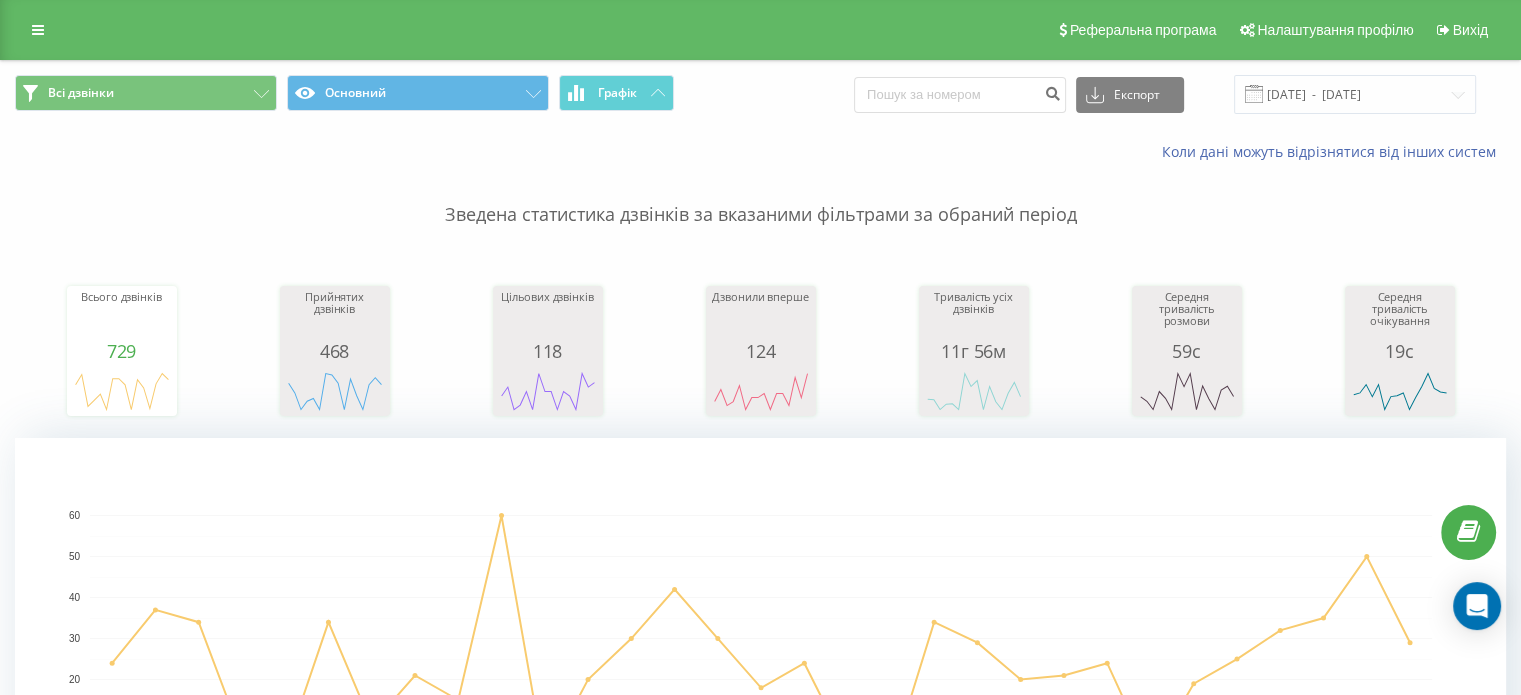 click on "Реферальна програма Налаштування профілю Вихід" at bounding box center (760, 30) 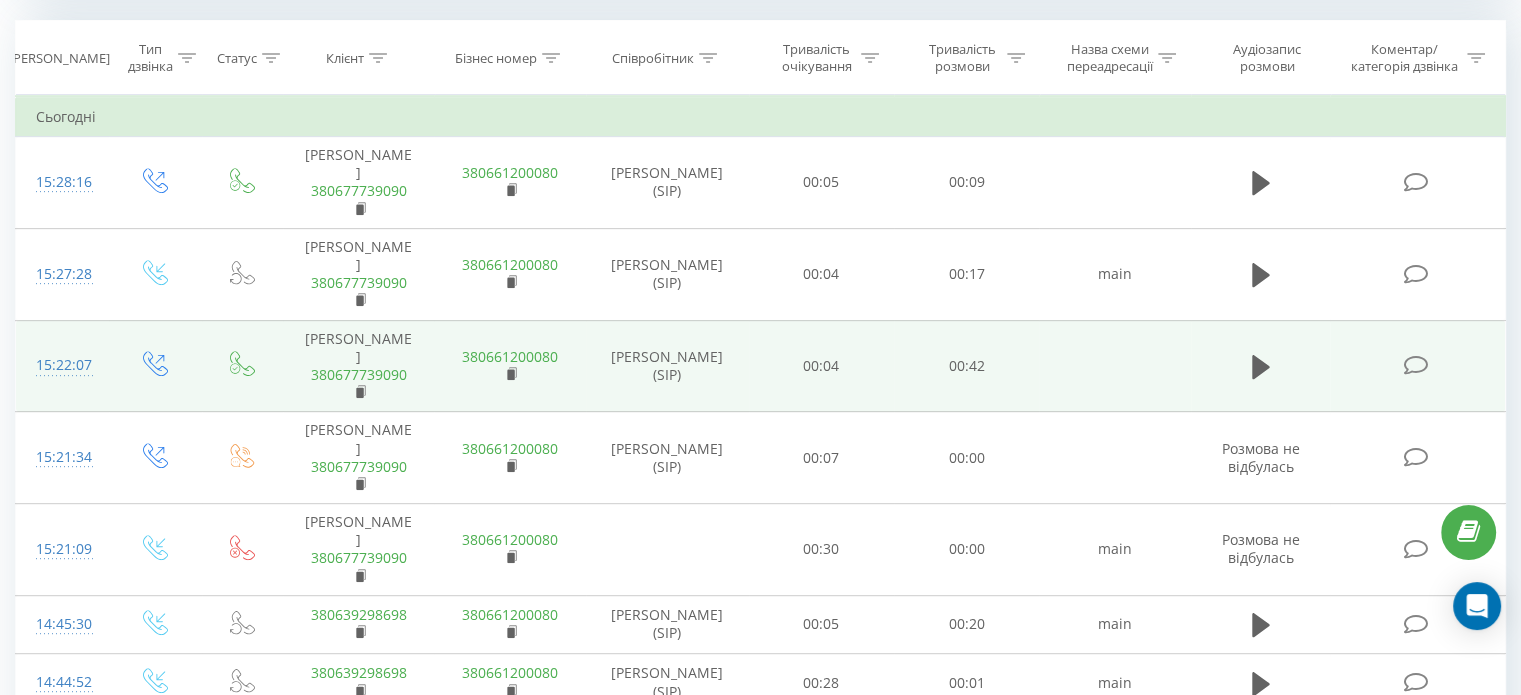 scroll, scrollTop: 800, scrollLeft: 0, axis: vertical 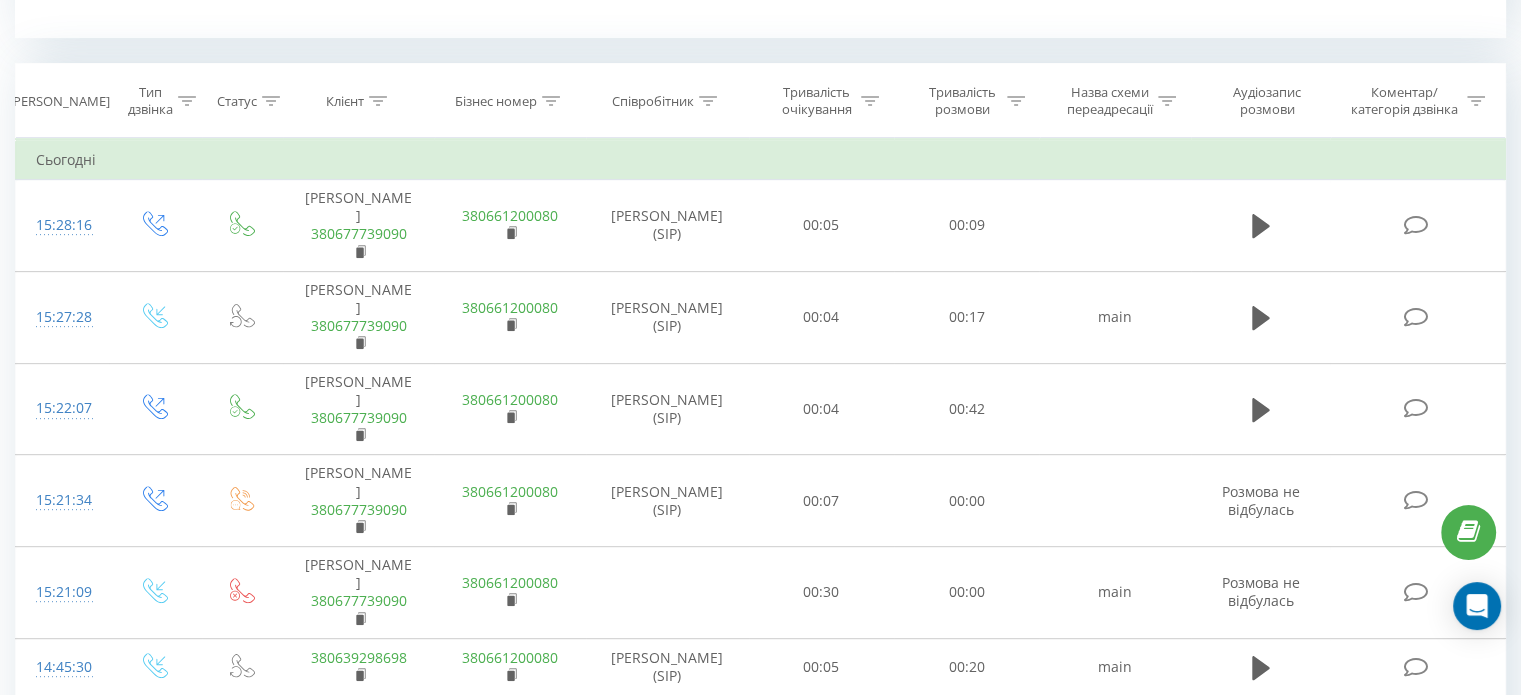 click on "[PERSON_NAME]" at bounding box center (59, 101) 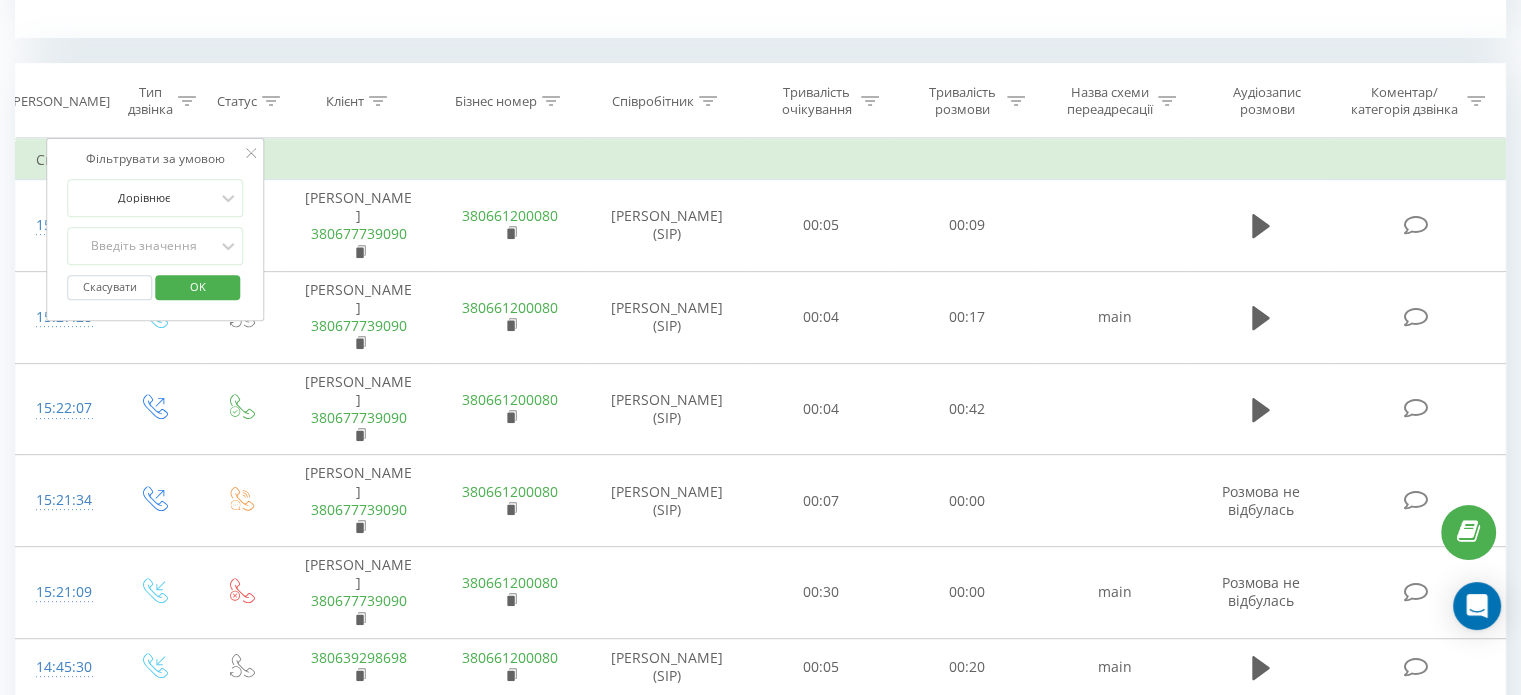 click on "Статус" at bounding box center (237, 101) 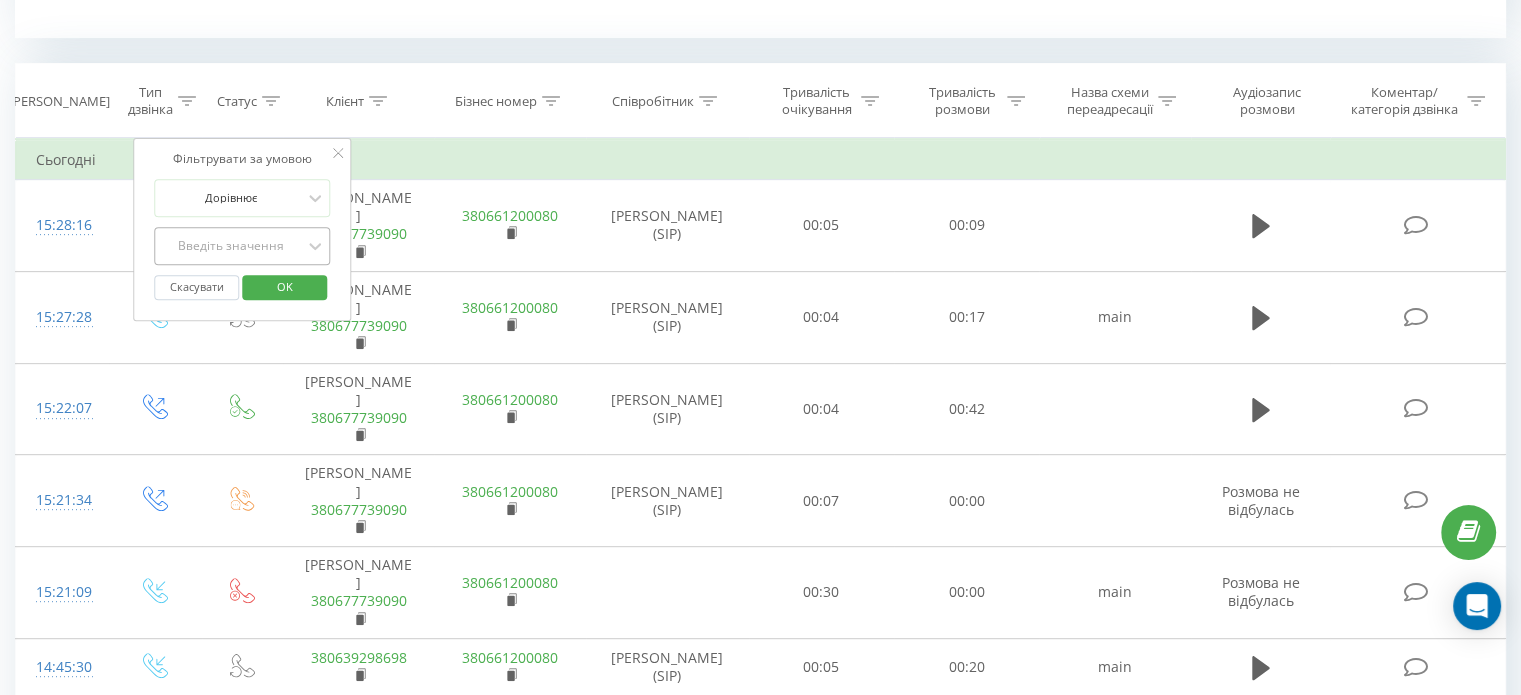 click on "Введіть значення" at bounding box center [232, 246] 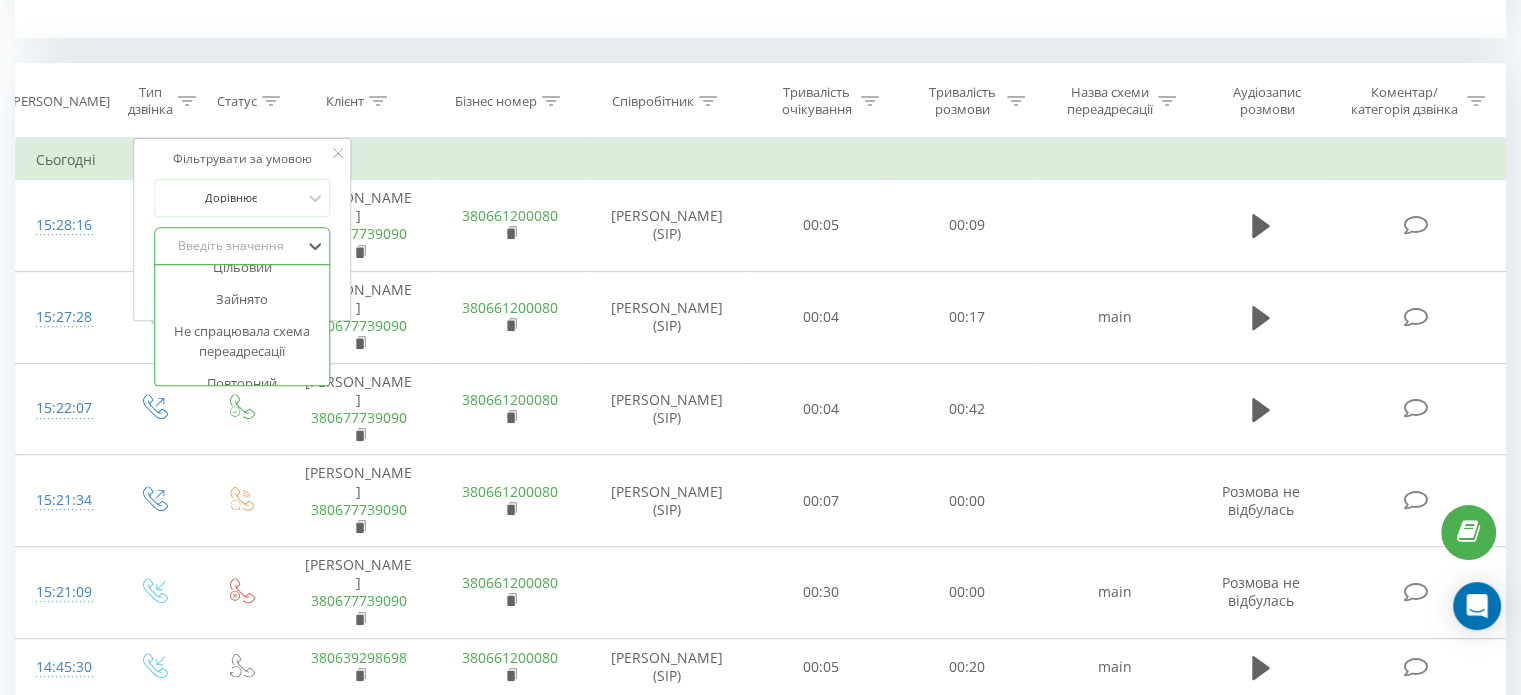 scroll, scrollTop: 200, scrollLeft: 0, axis: vertical 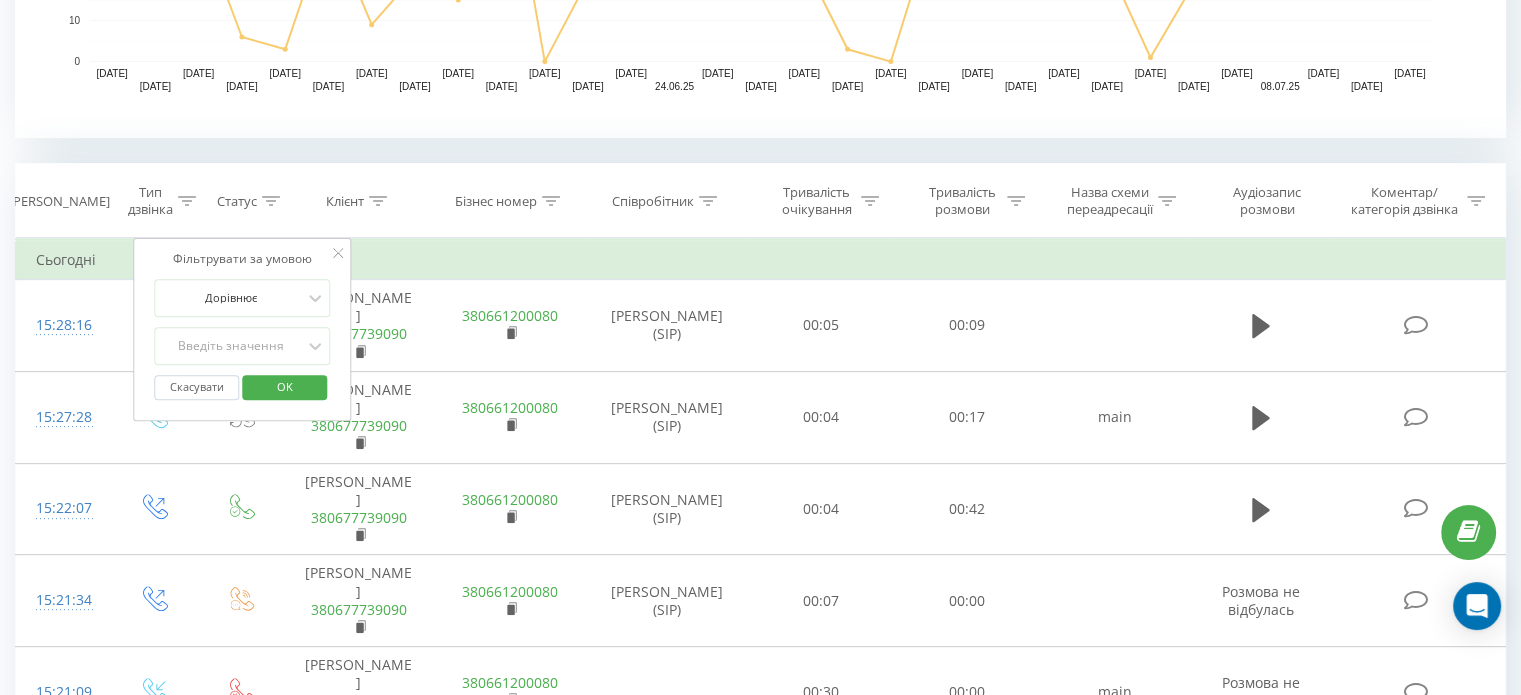 click 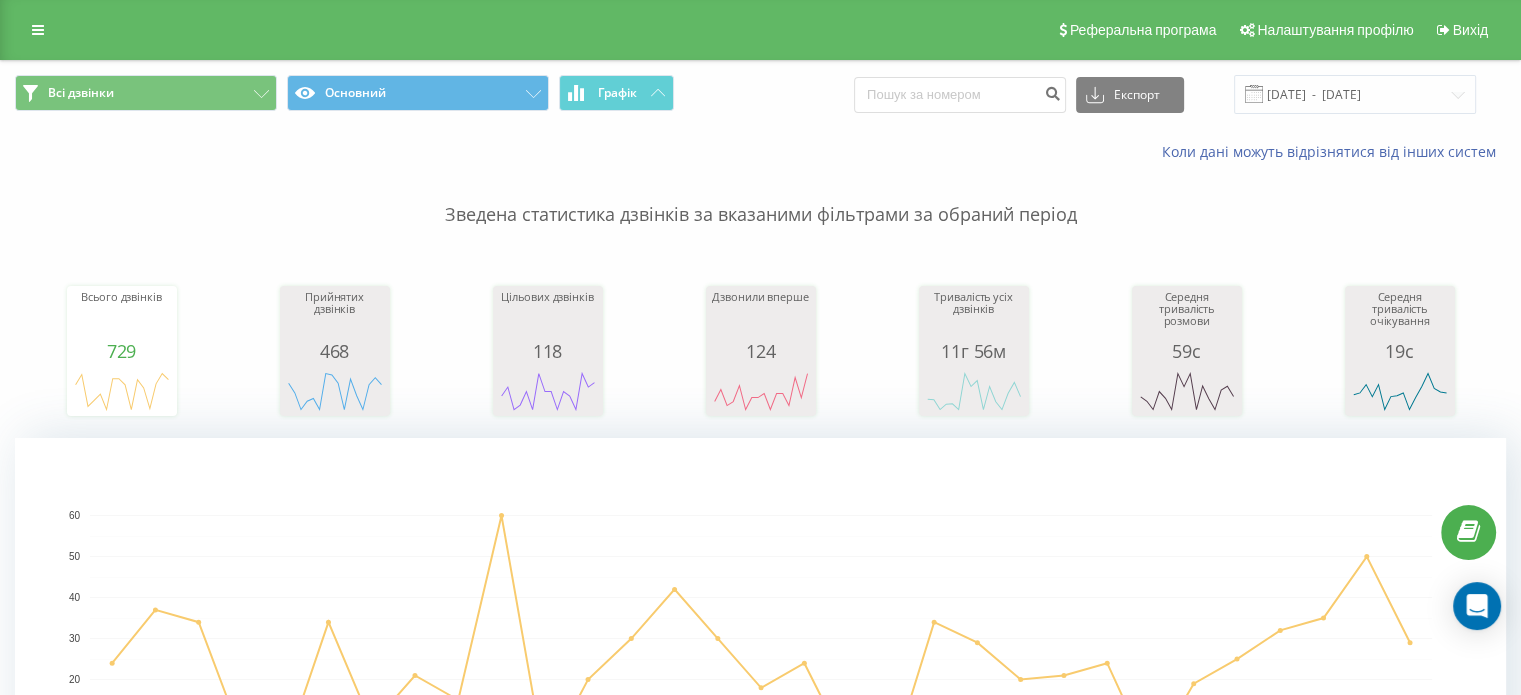 scroll, scrollTop: 0, scrollLeft: 0, axis: both 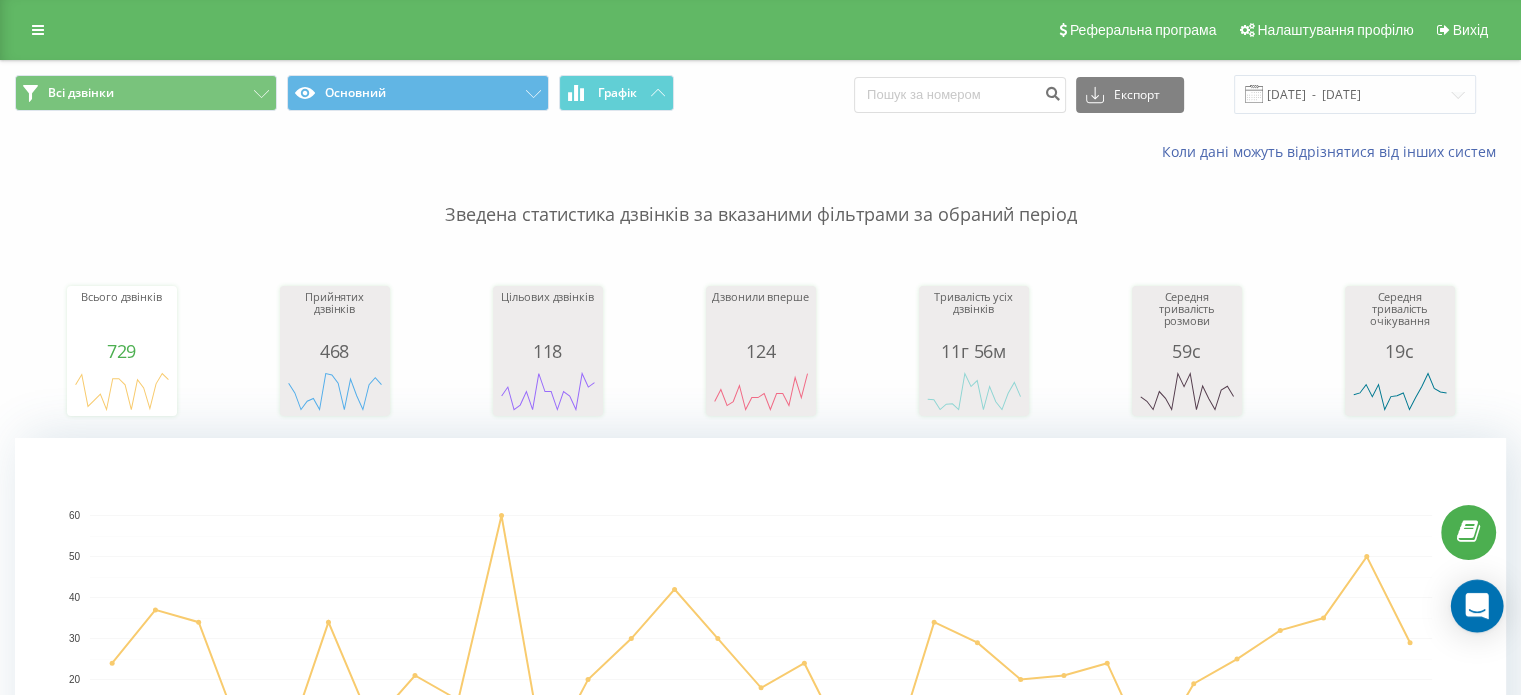 click 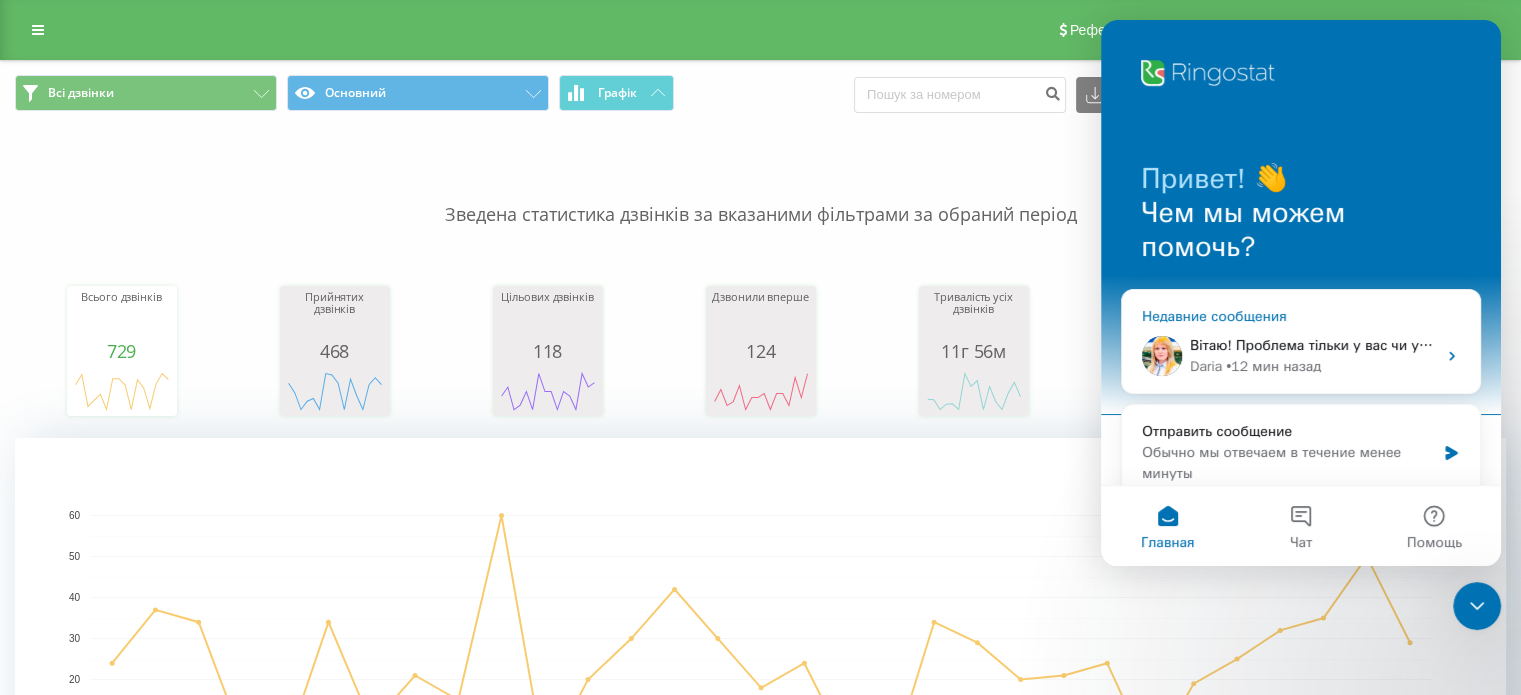 scroll, scrollTop: 0, scrollLeft: 0, axis: both 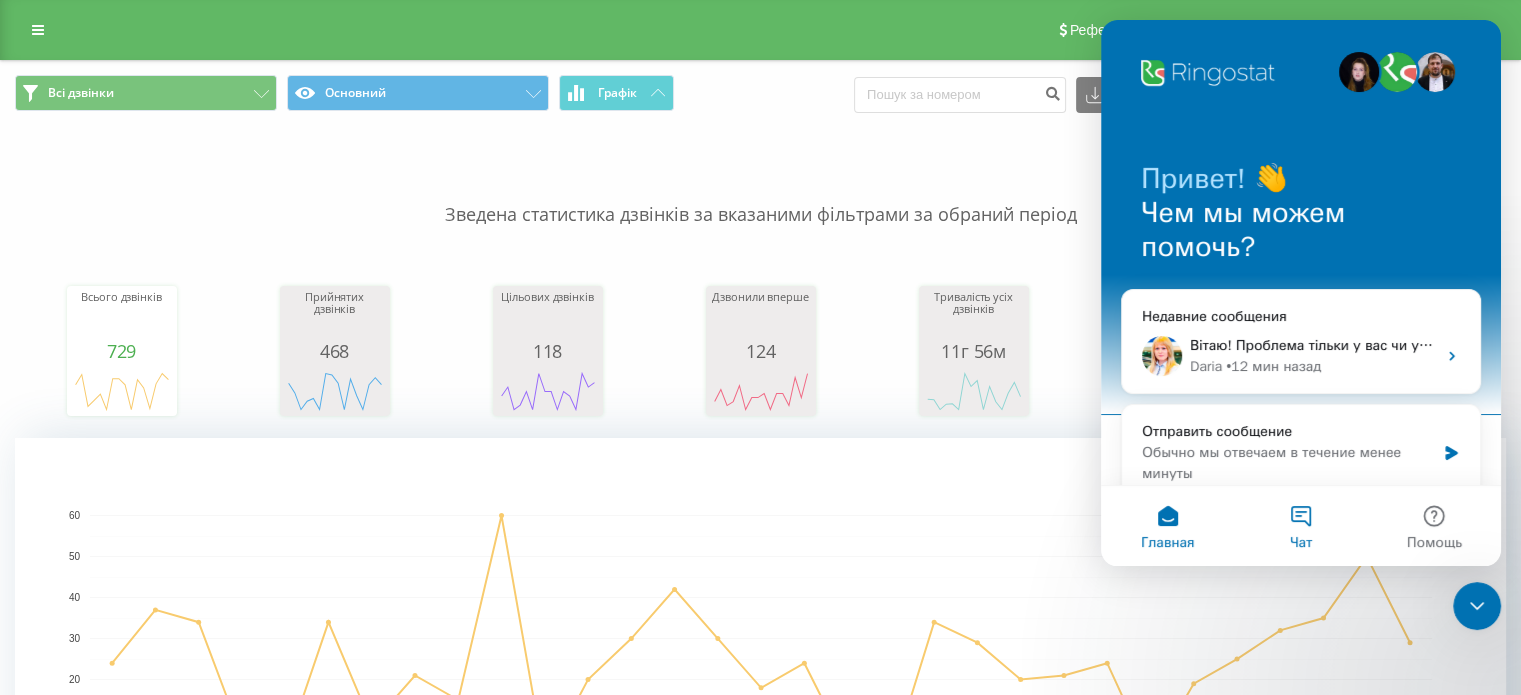 drag, startPoint x: 1318, startPoint y: 539, endPoint x: 1322, endPoint y: 549, distance: 10.770329 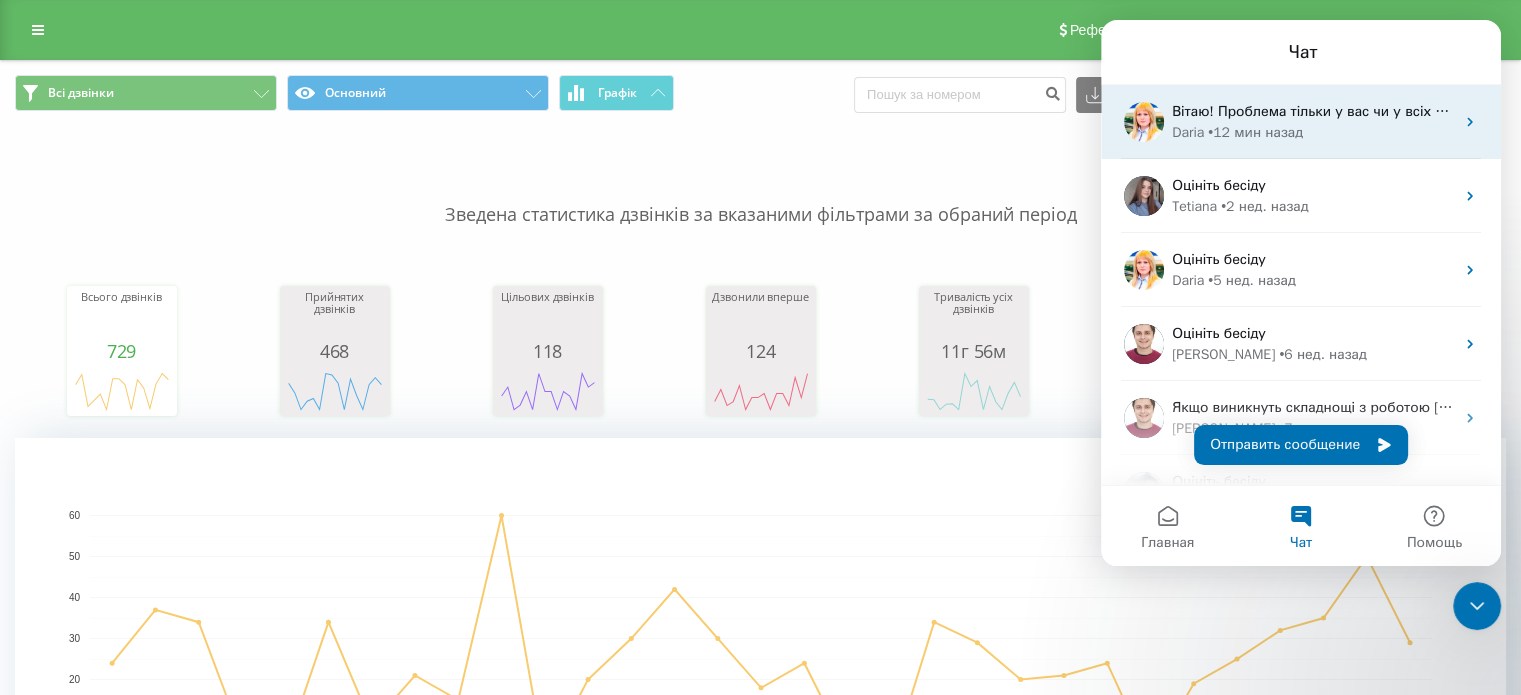 click on "Вітаю!   Проблема тільки у вас чи у всіх менеджерів? Дайте, будь ласка, приклад проблемного дзвінка у форматі: номер клієнта/дата та час дзвінка [PERSON_NAME] •  12 мин назад" at bounding box center (1301, 122) 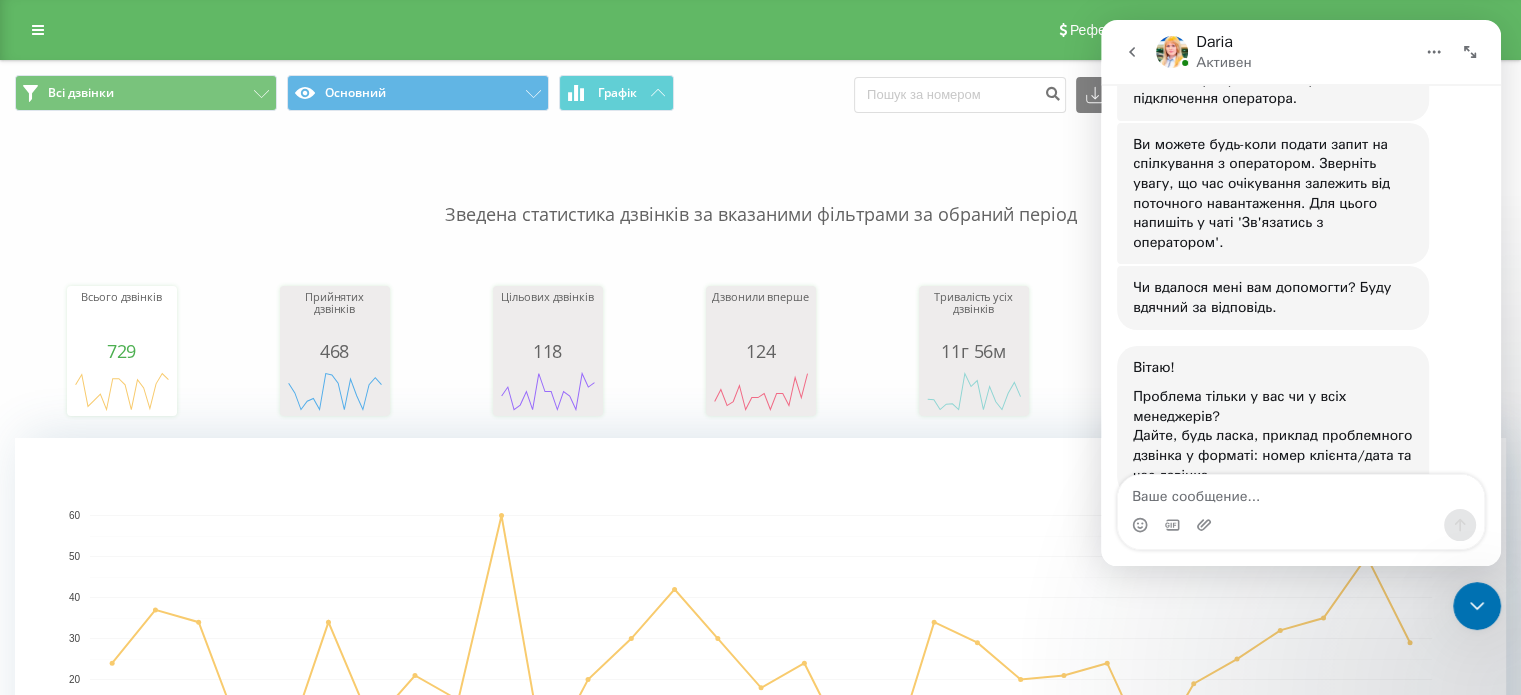 scroll, scrollTop: 1244, scrollLeft: 0, axis: vertical 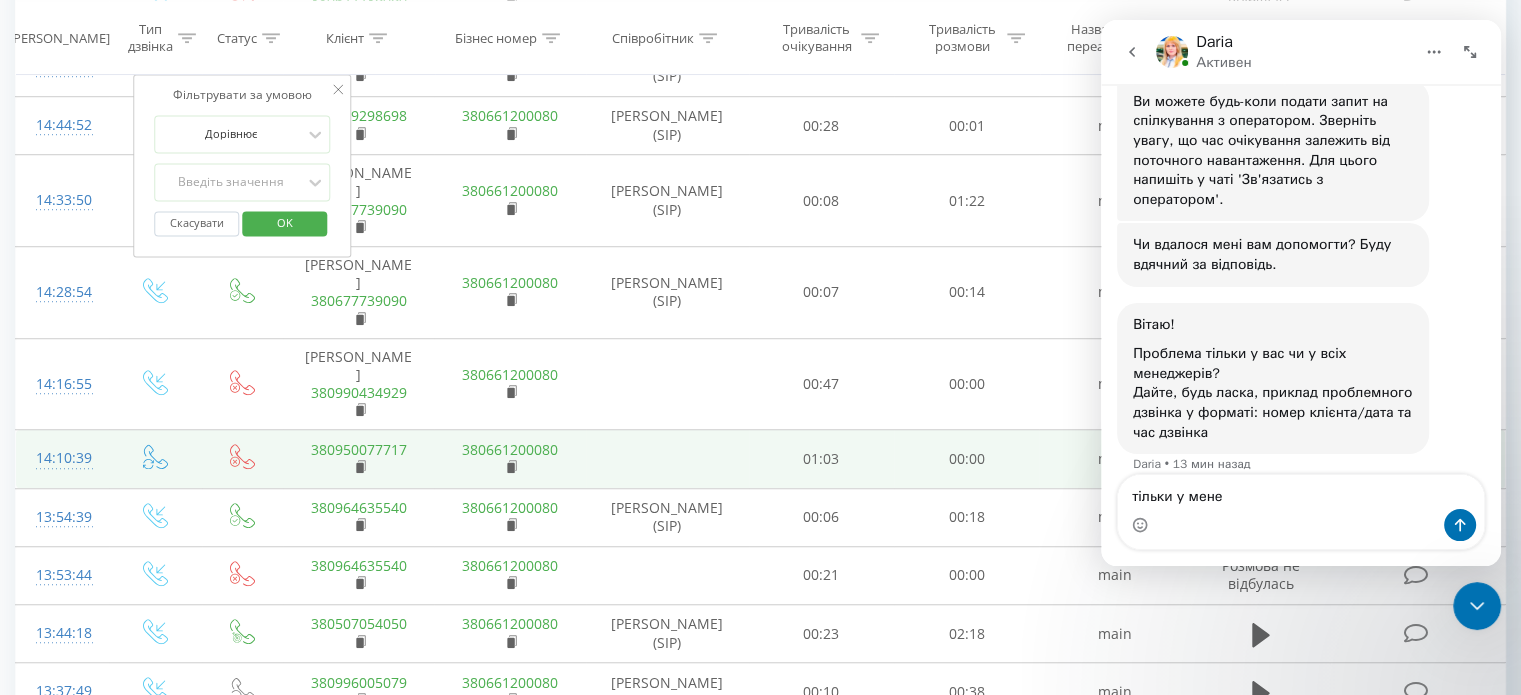 type on "тільки у мене" 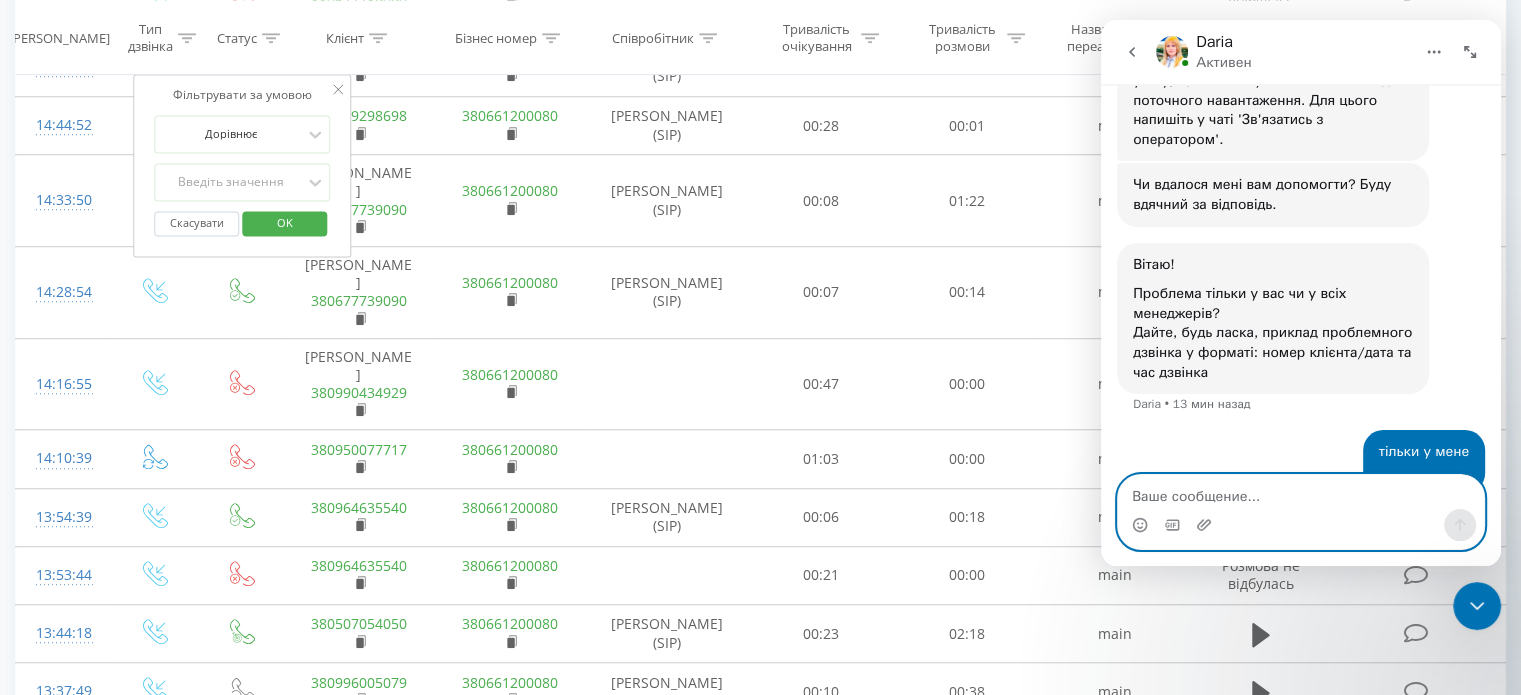 paste 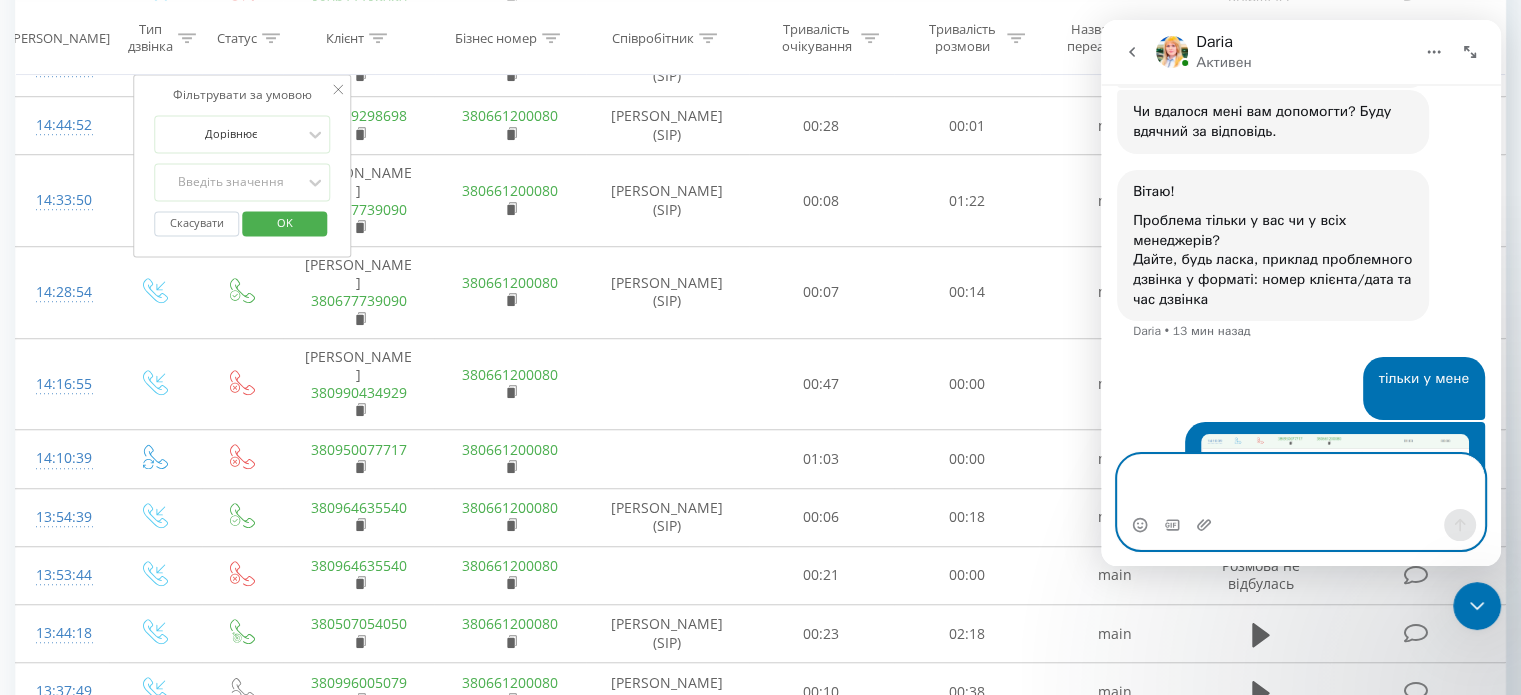 scroll, scrollTop: 1417, scrollLeft: 0, axis: vertical 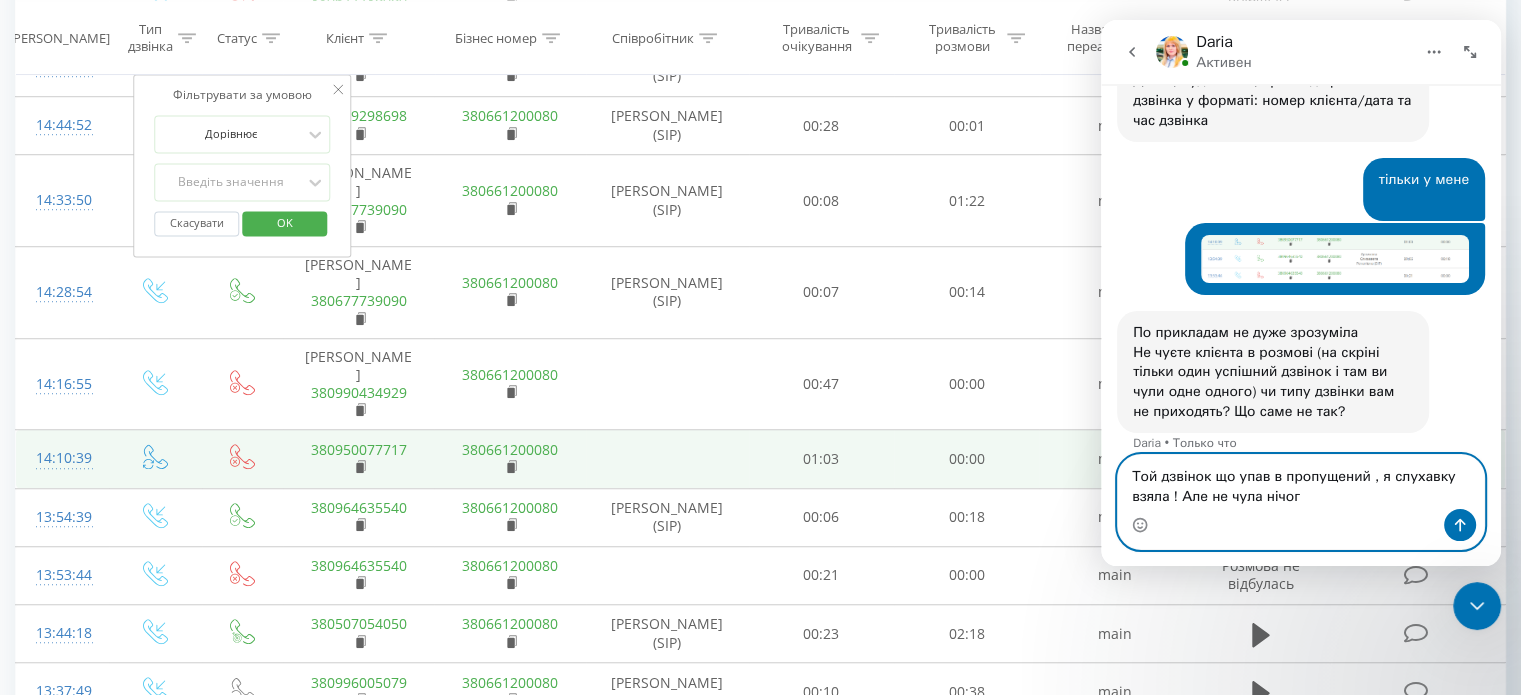 type on "Той дзвінок що упав в пропущений , я слухавку взяла ! Але не чула нічого" 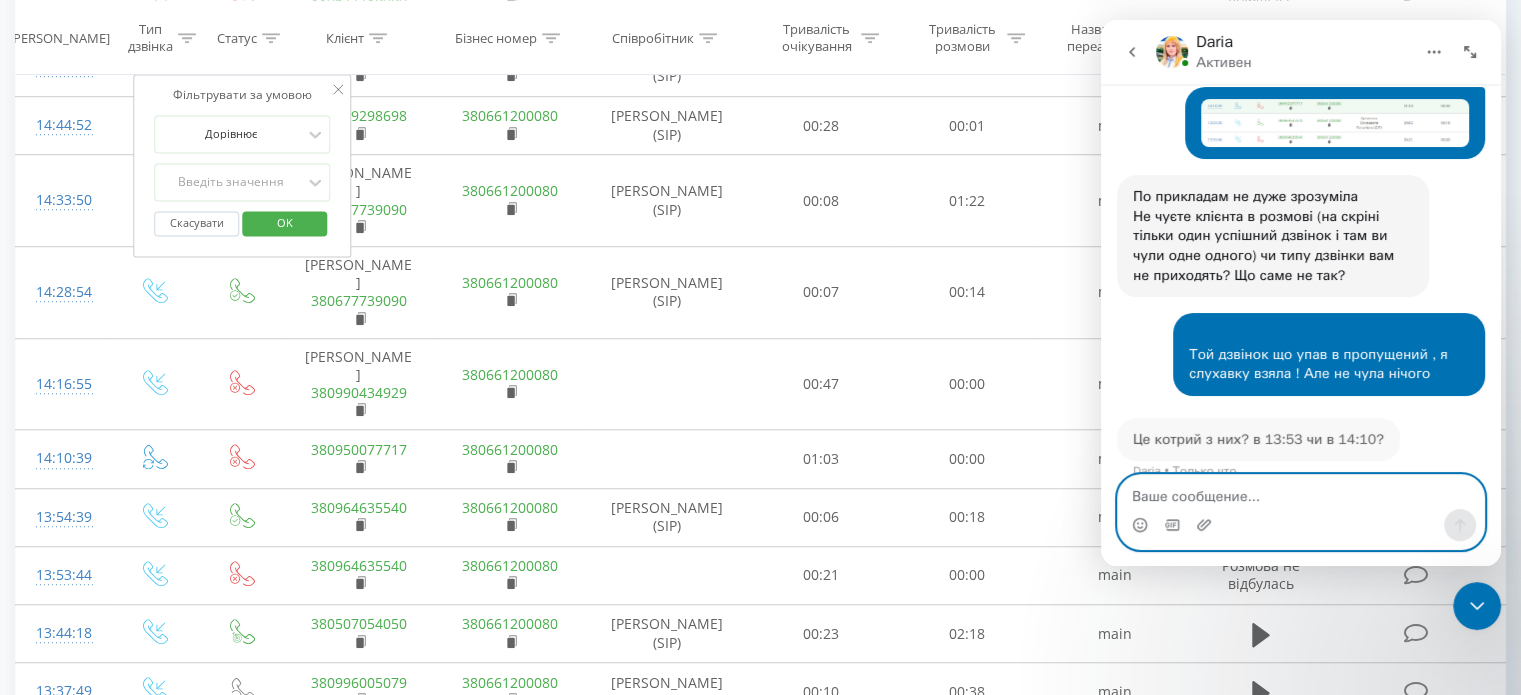 scroll, scrollTop: 1694, scrollLeft: 0, axis: vertical 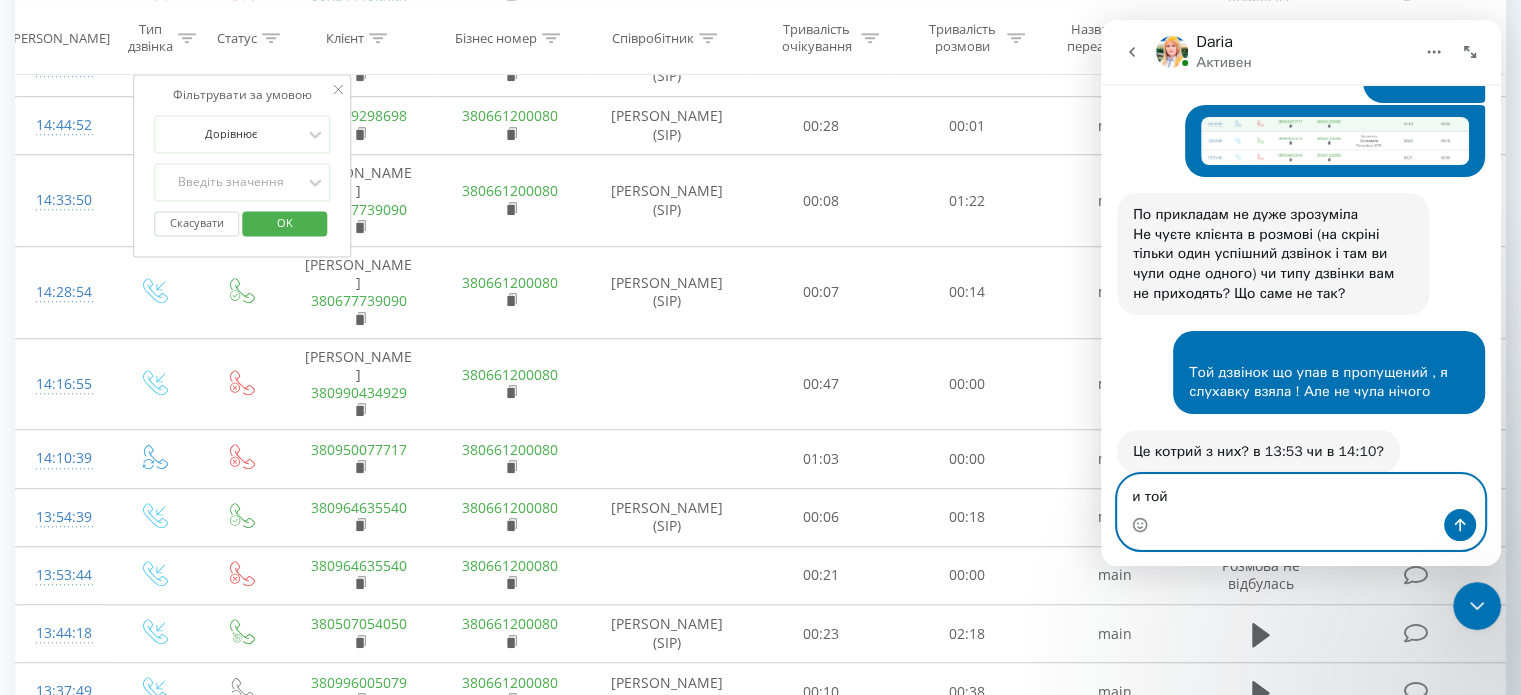 click on "и той" at bounding box center [1301, 492] 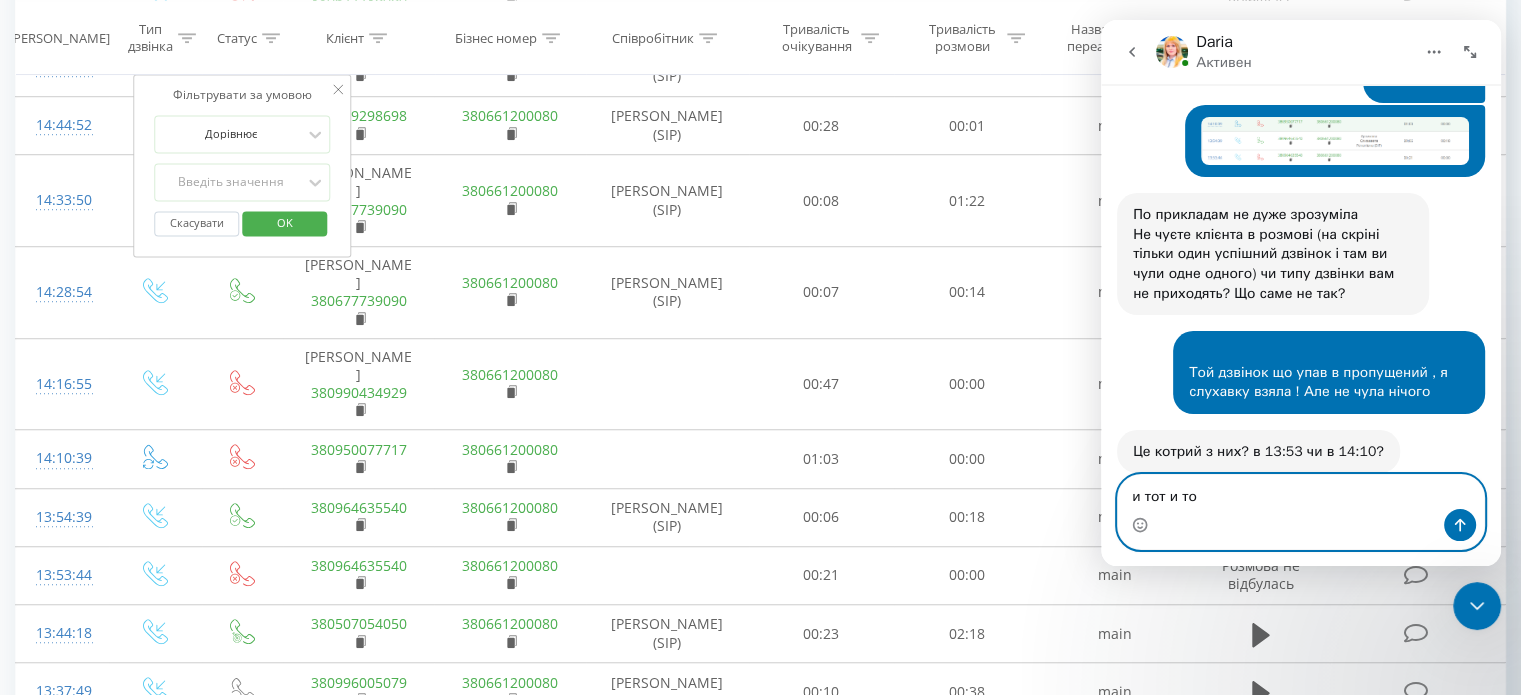 type on "и тот и тот" 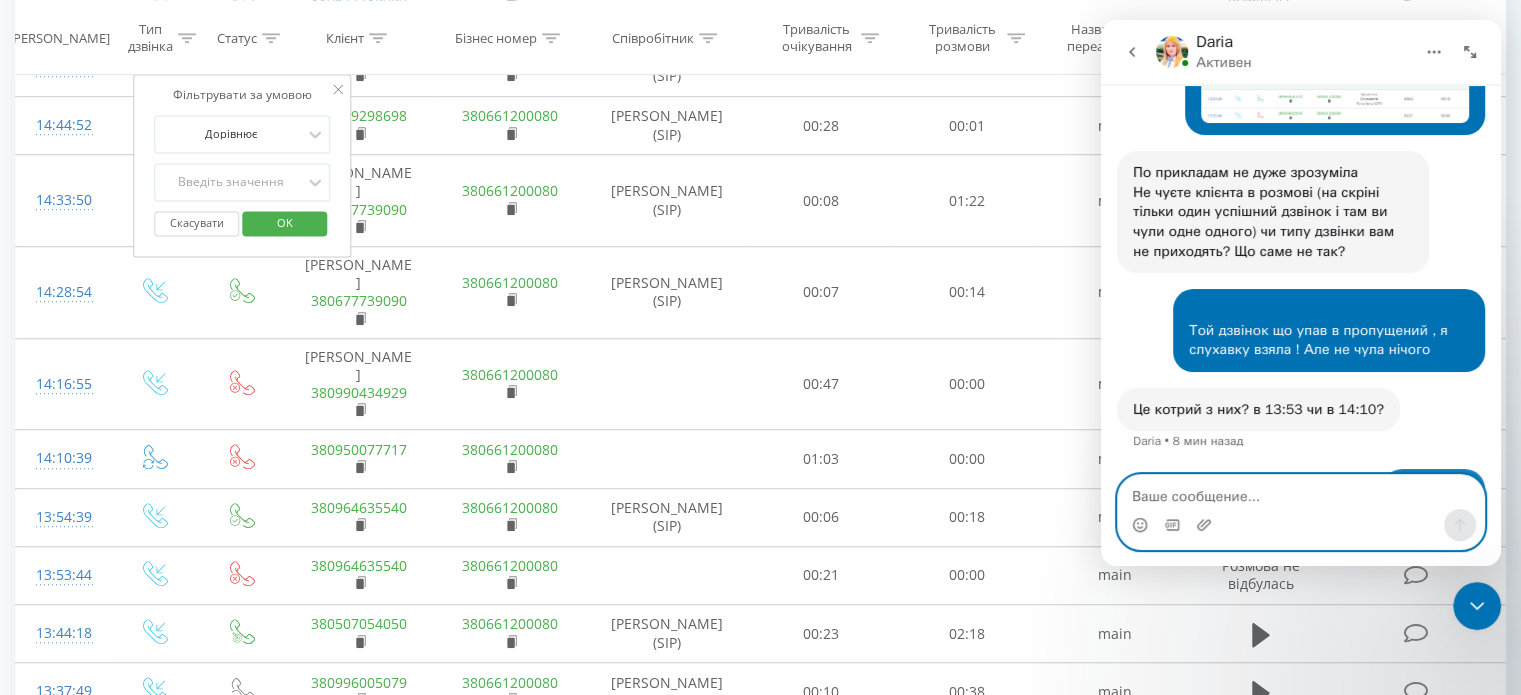 scroll, scrollTop: 1753, scrollLeft: 0, axis: vertical 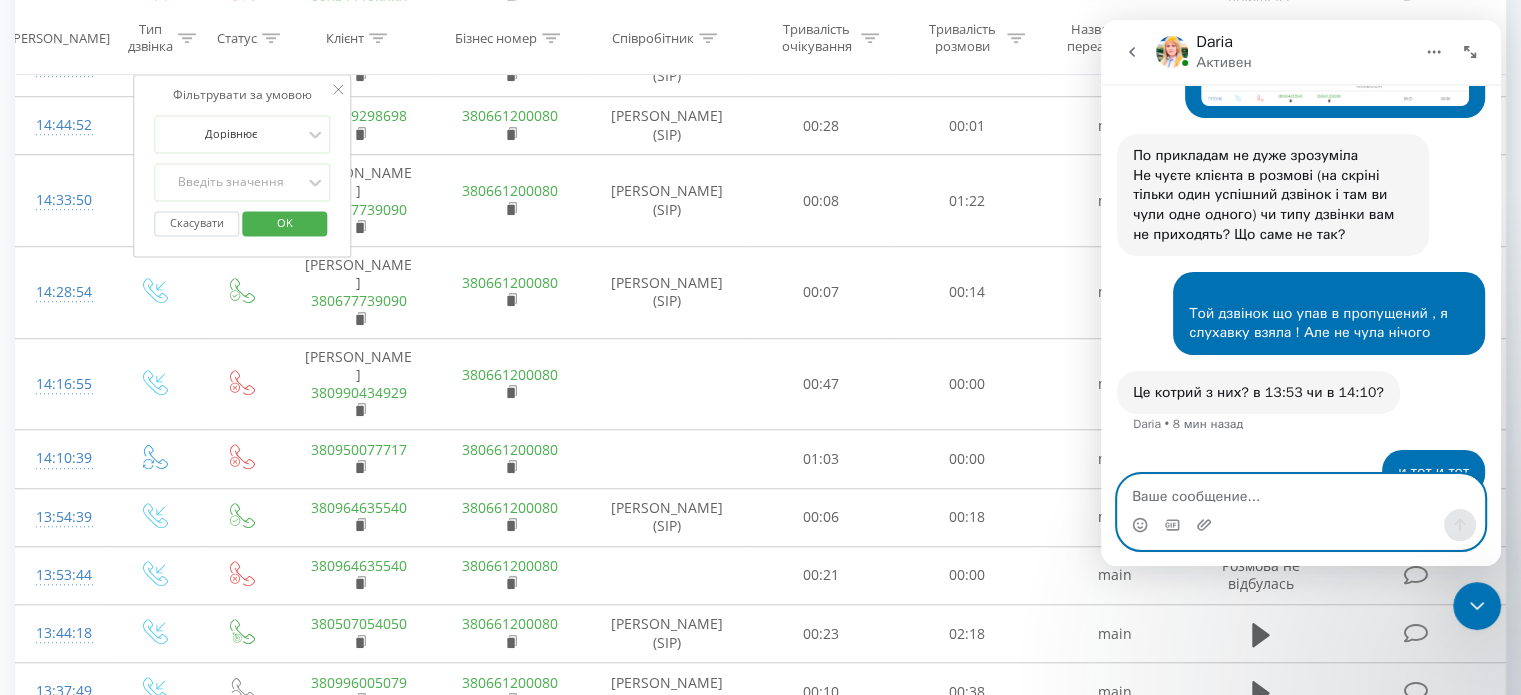 type 